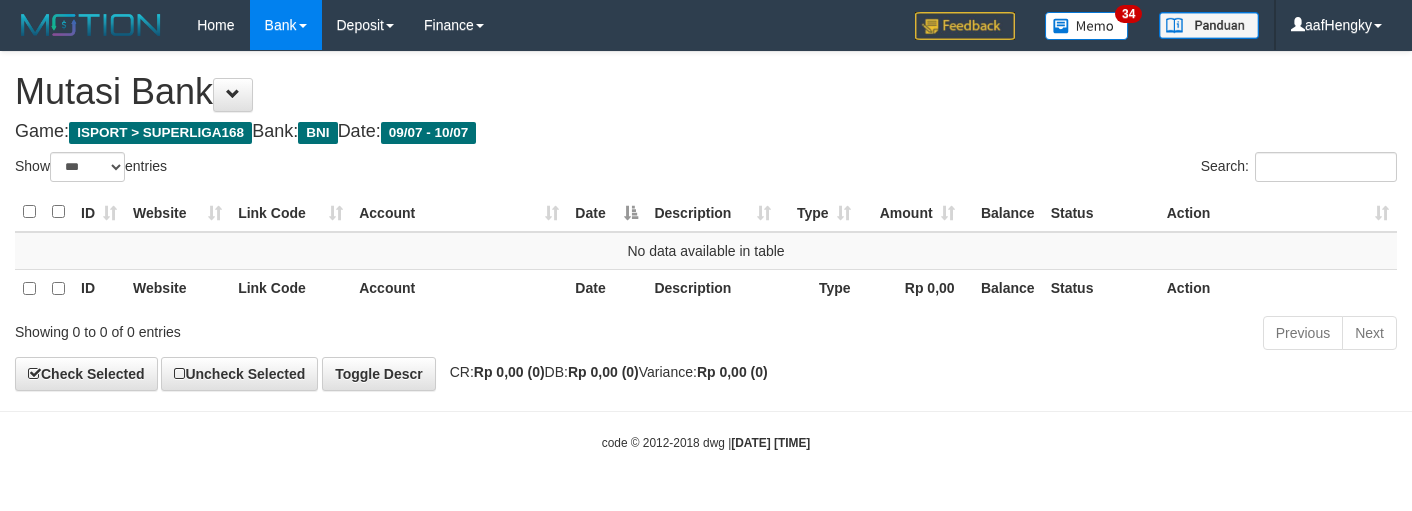 select on "***" 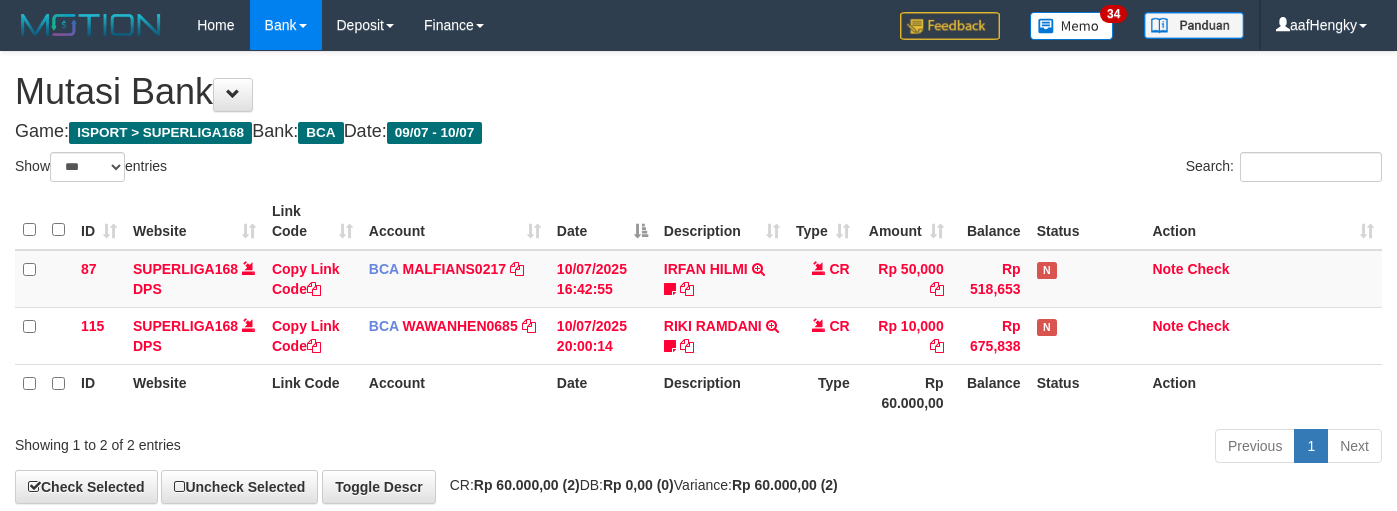 select on "***" 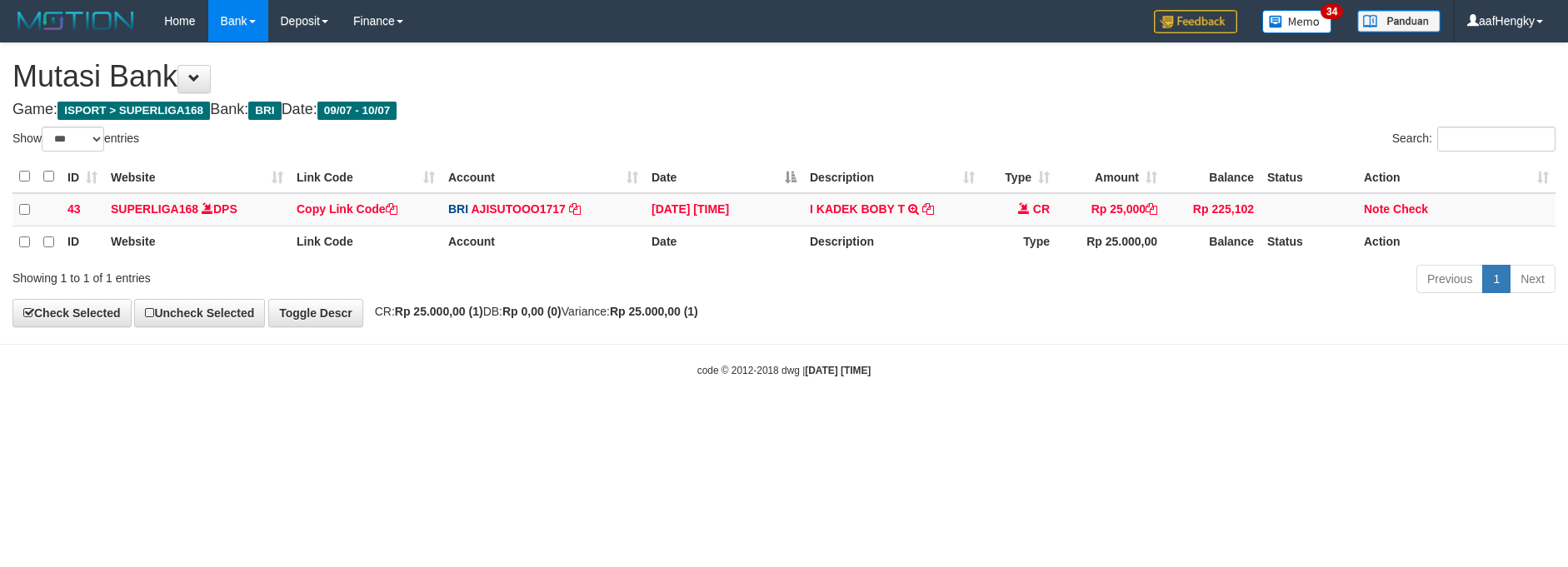 select on "***" 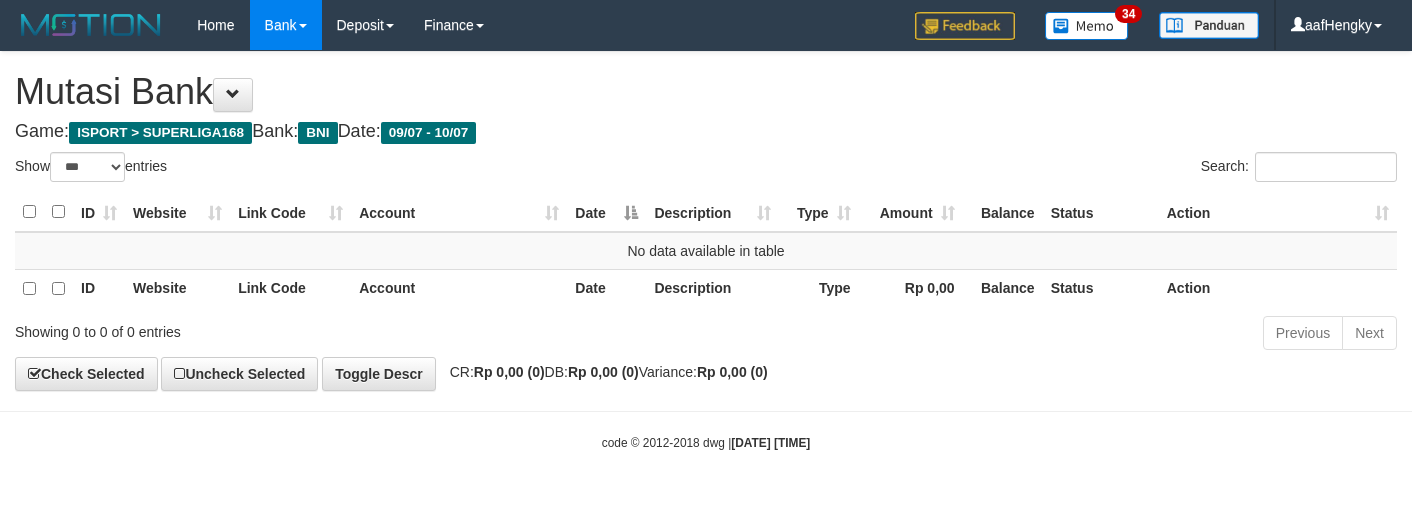 select on "***" 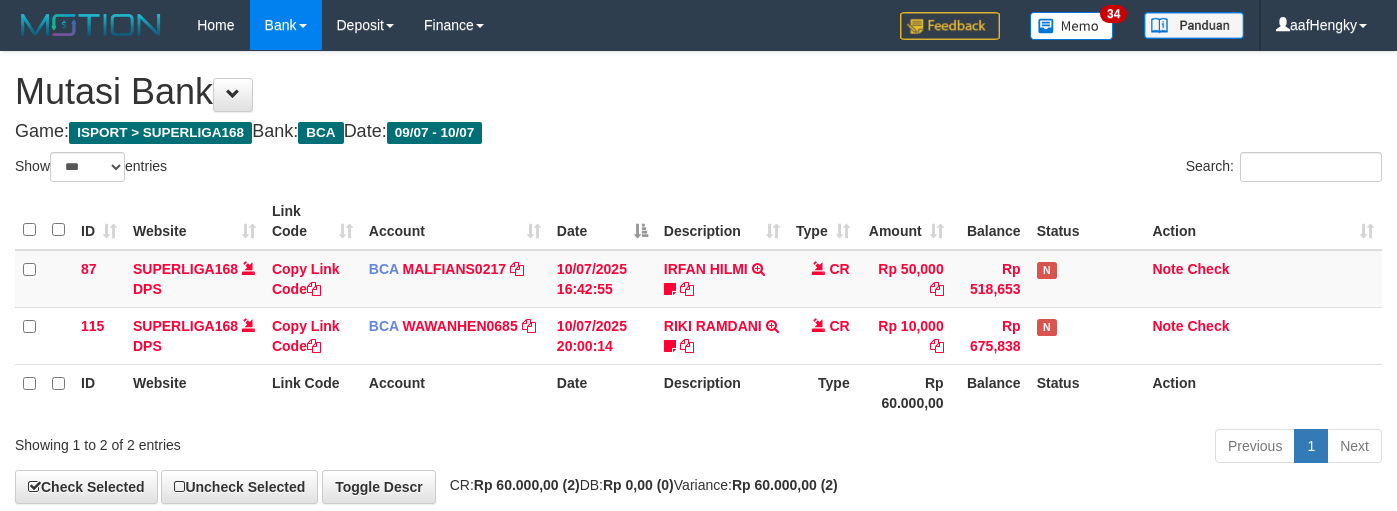 select on "***" 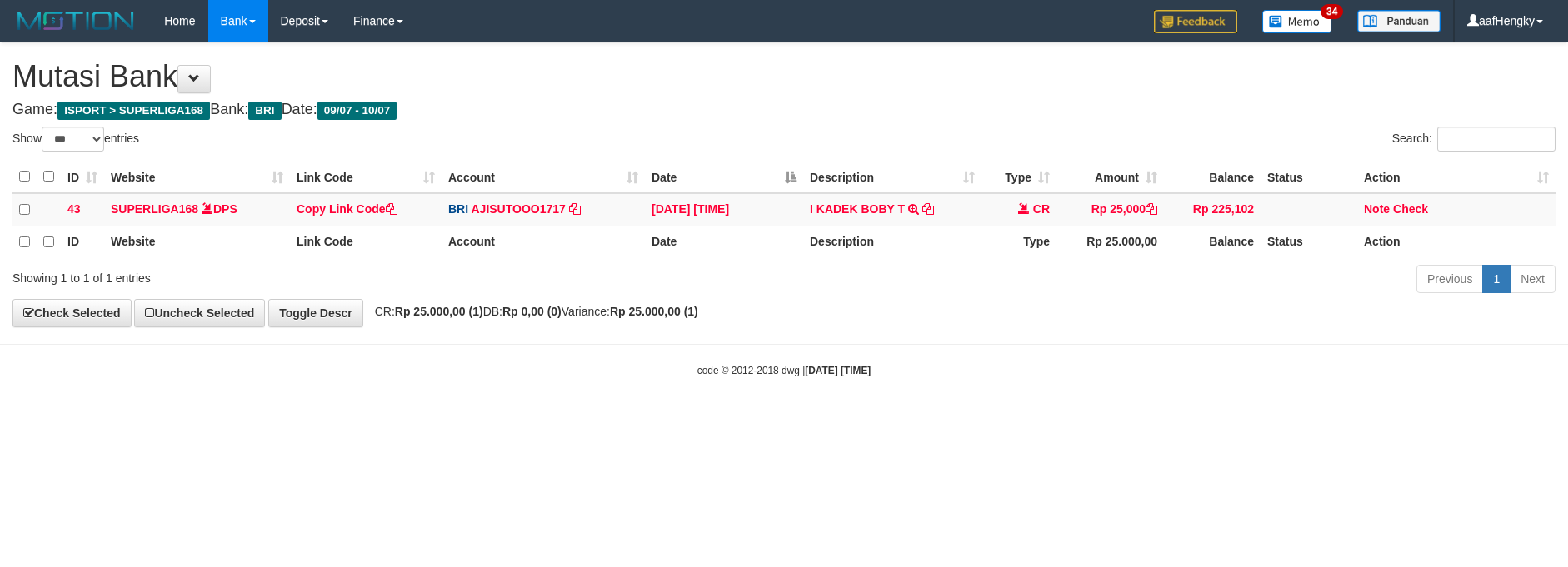 select on "***" 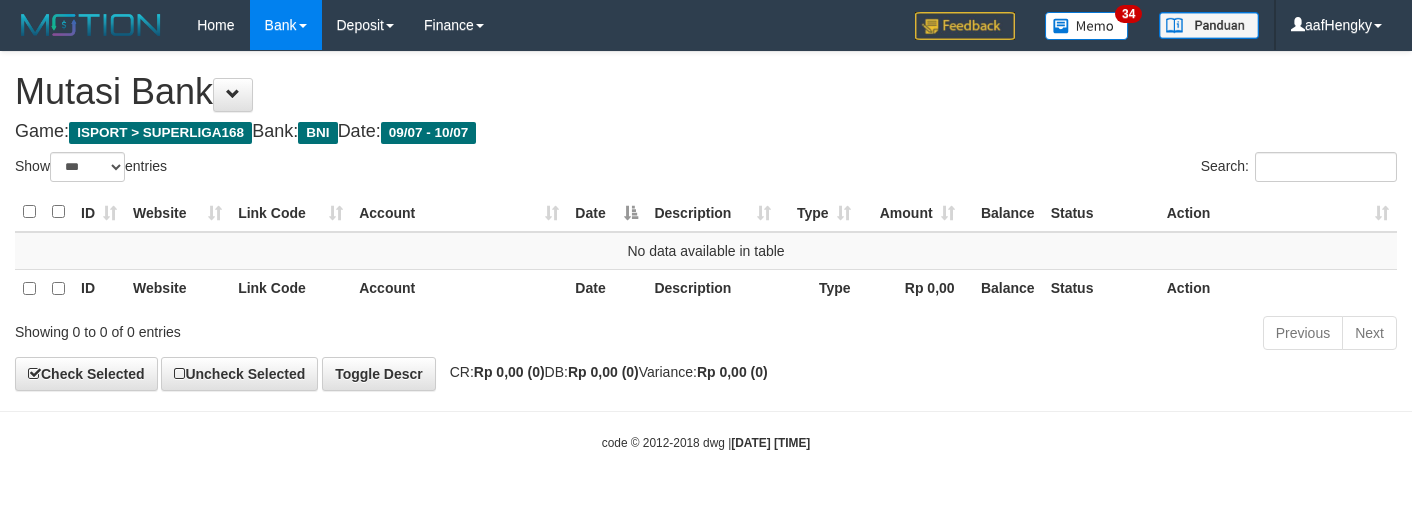 select on "***" 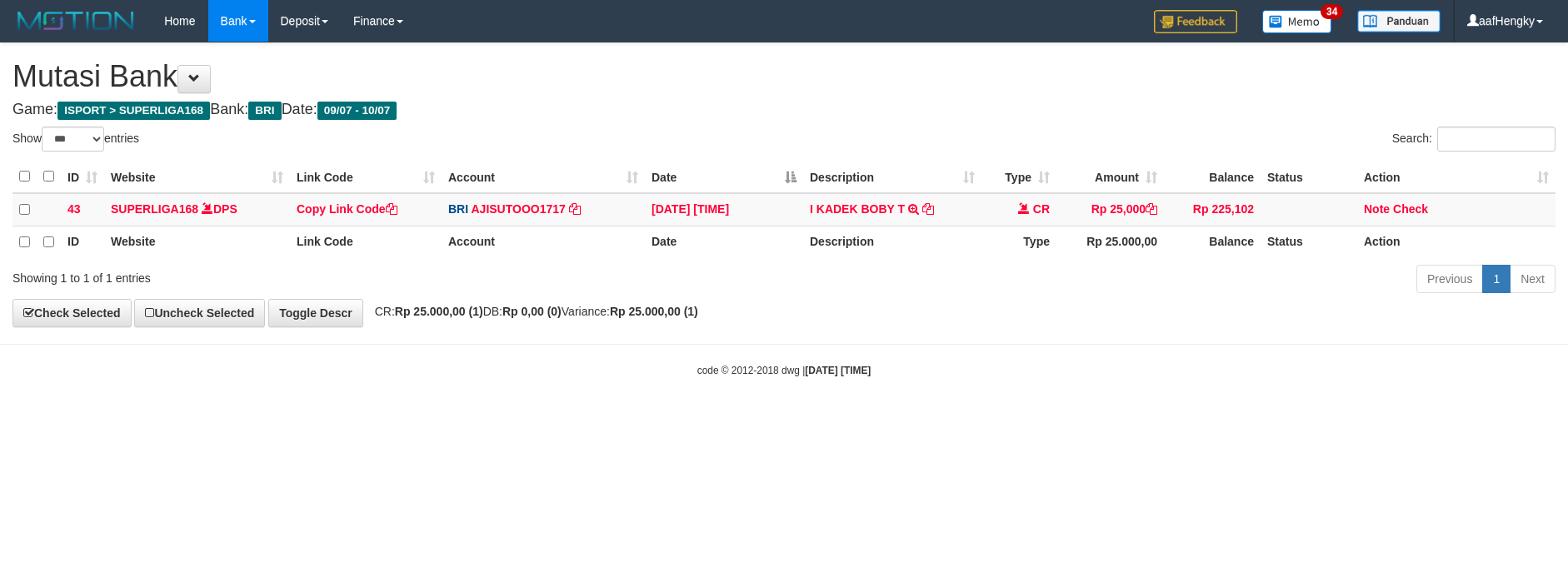 select on "***" 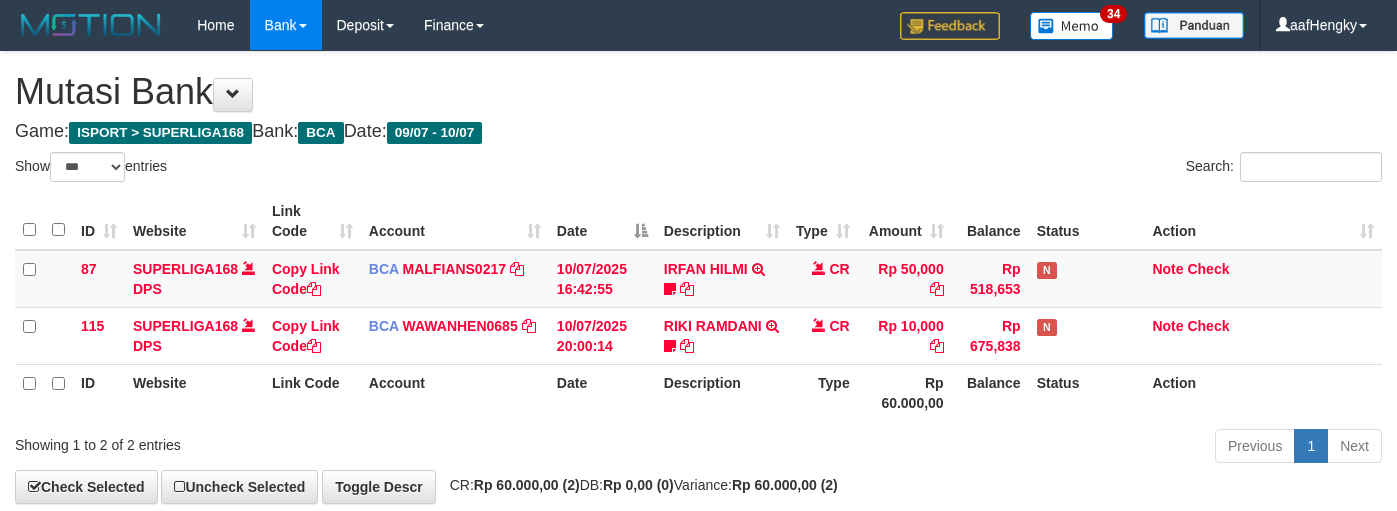 select on "***" 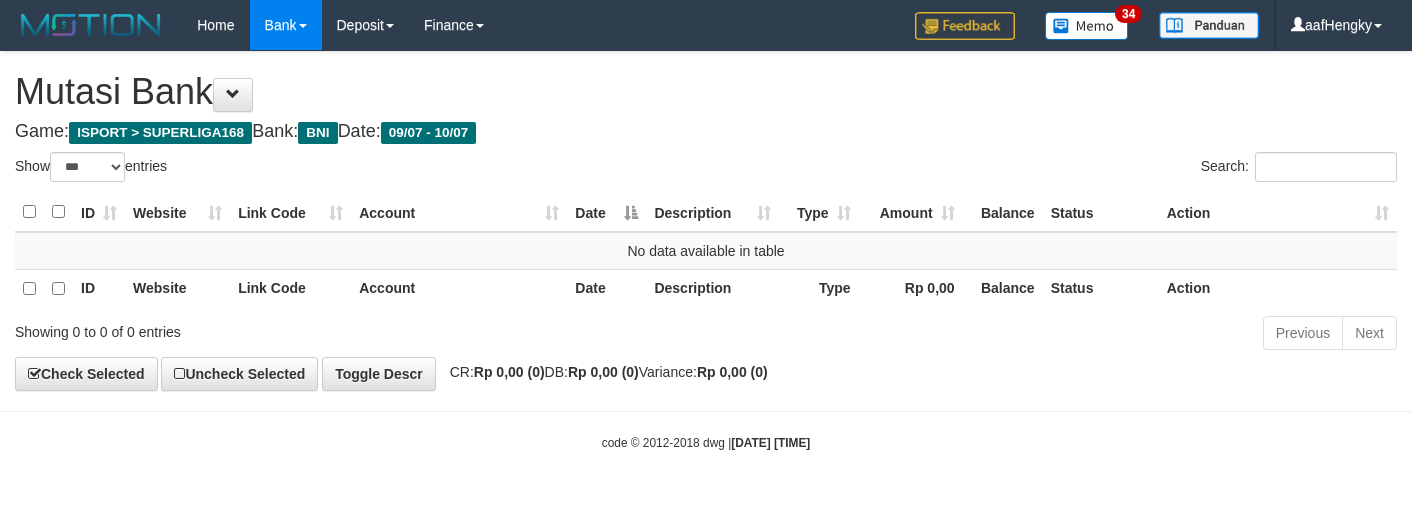 select on "***" 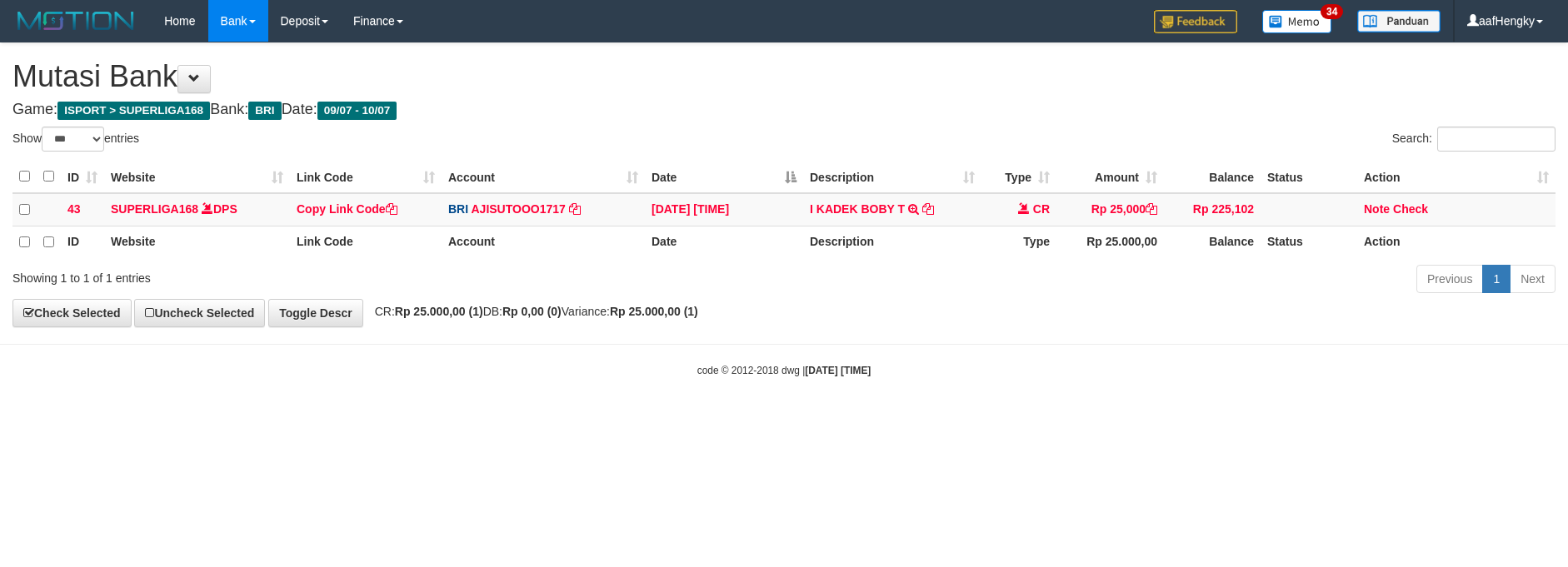 select on "***" 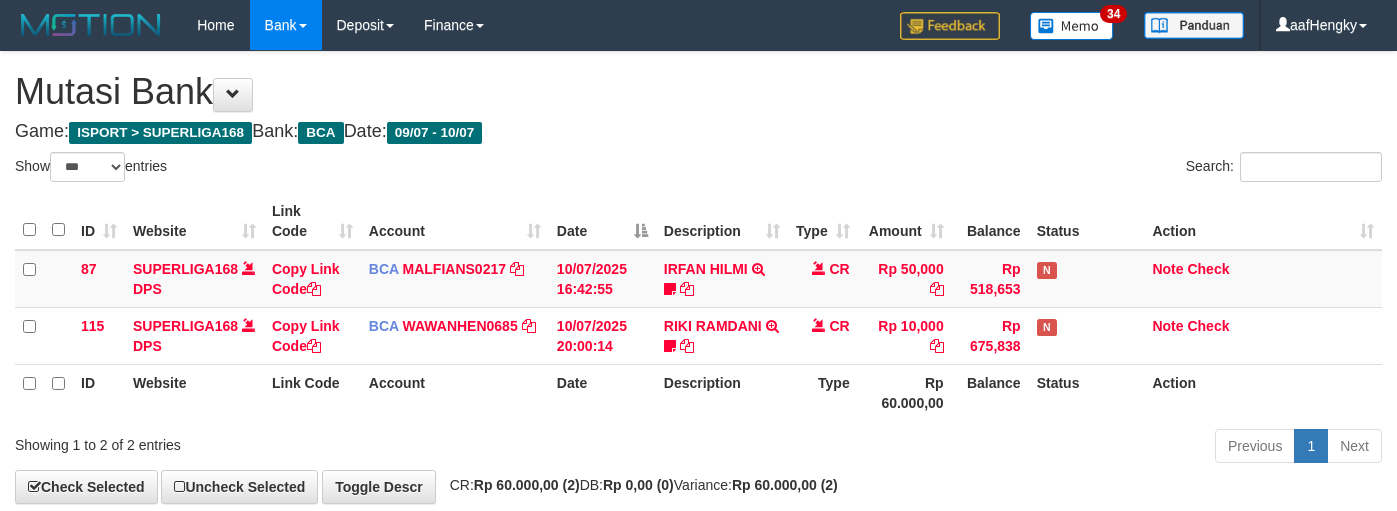 select on "***" 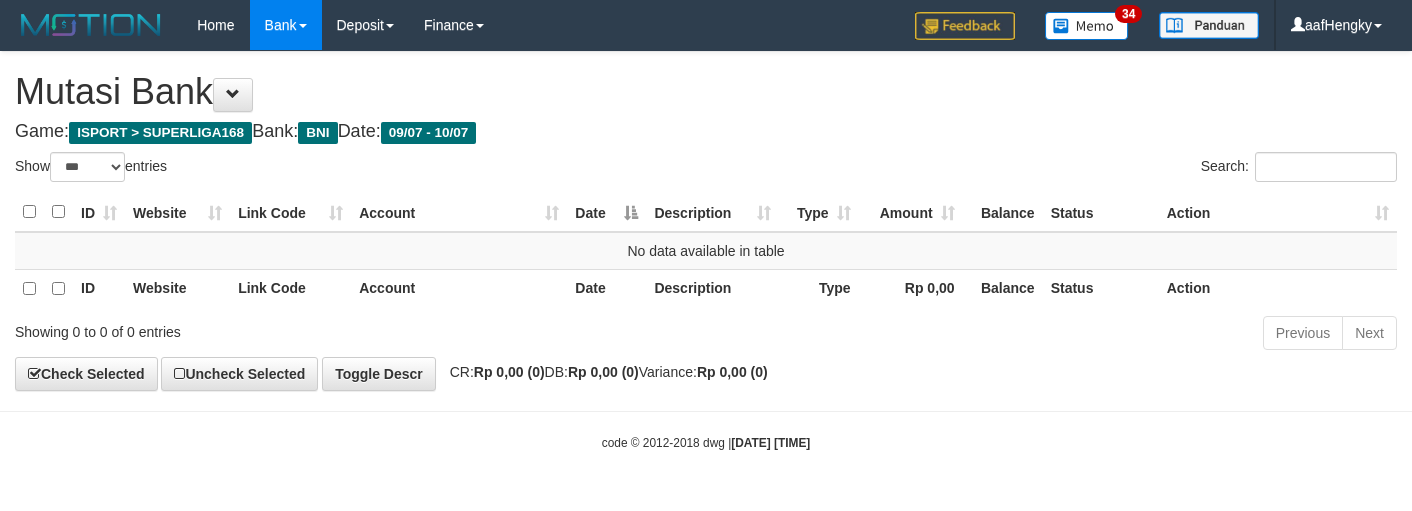 select on "***" 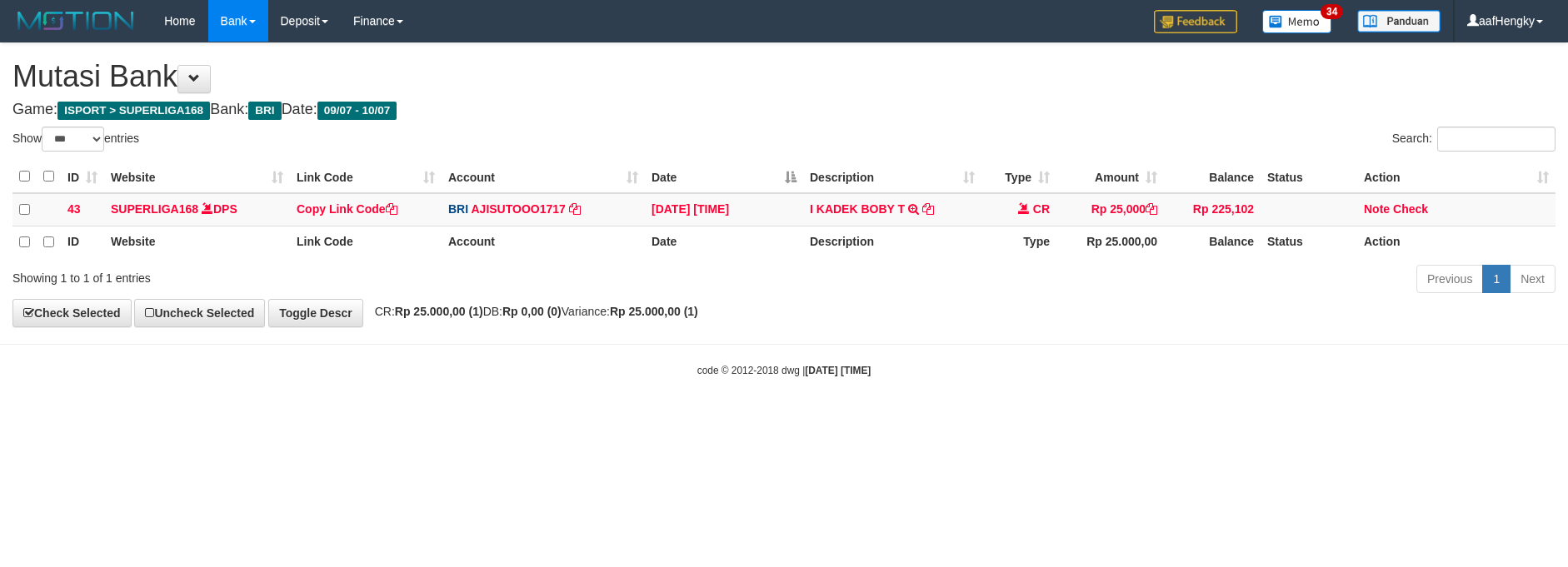 select on "***" 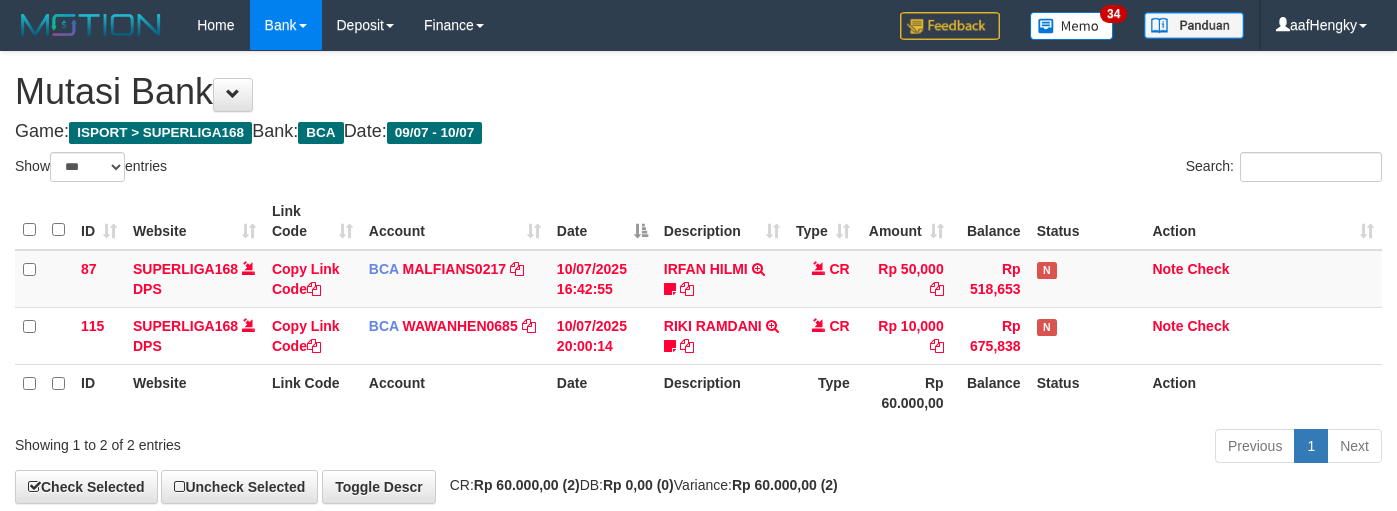 select on "***" 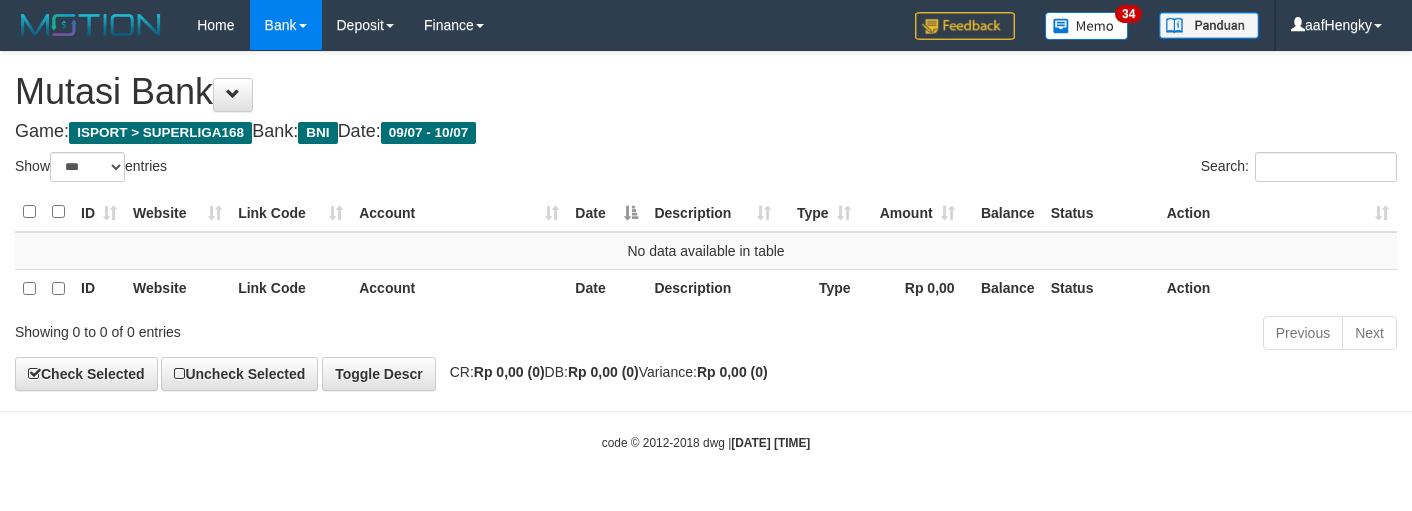 select on "***" 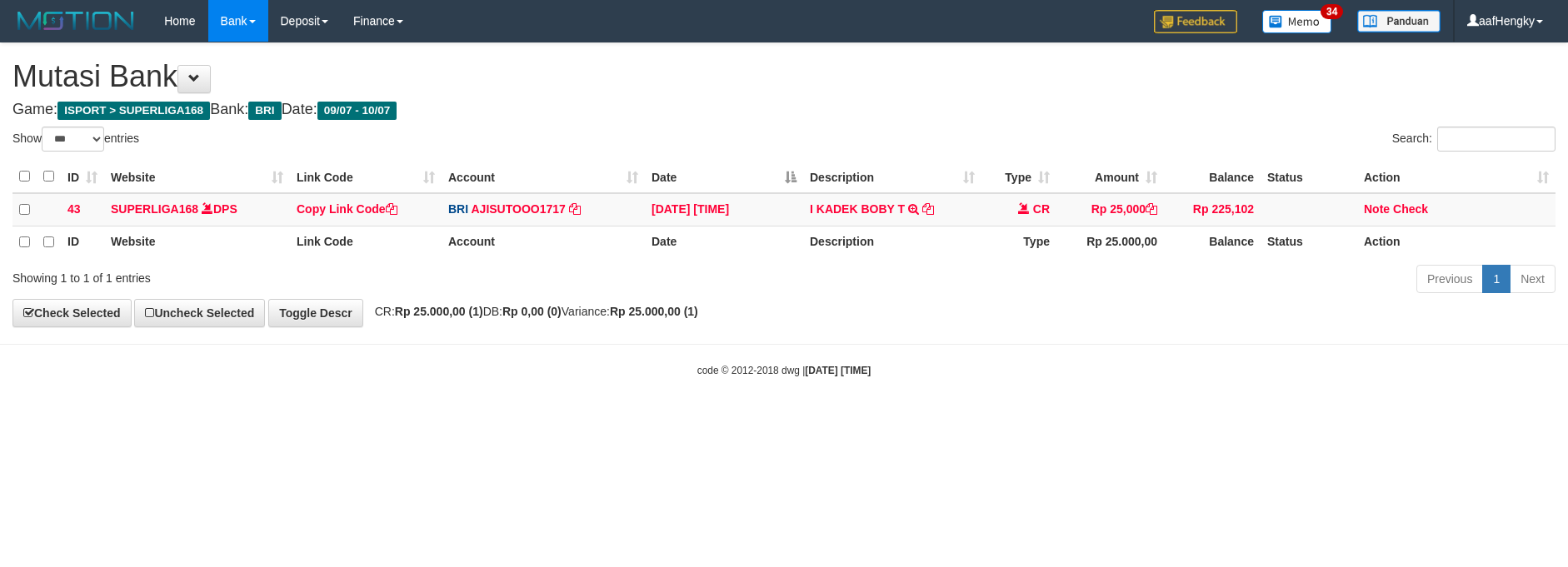 select on "***" 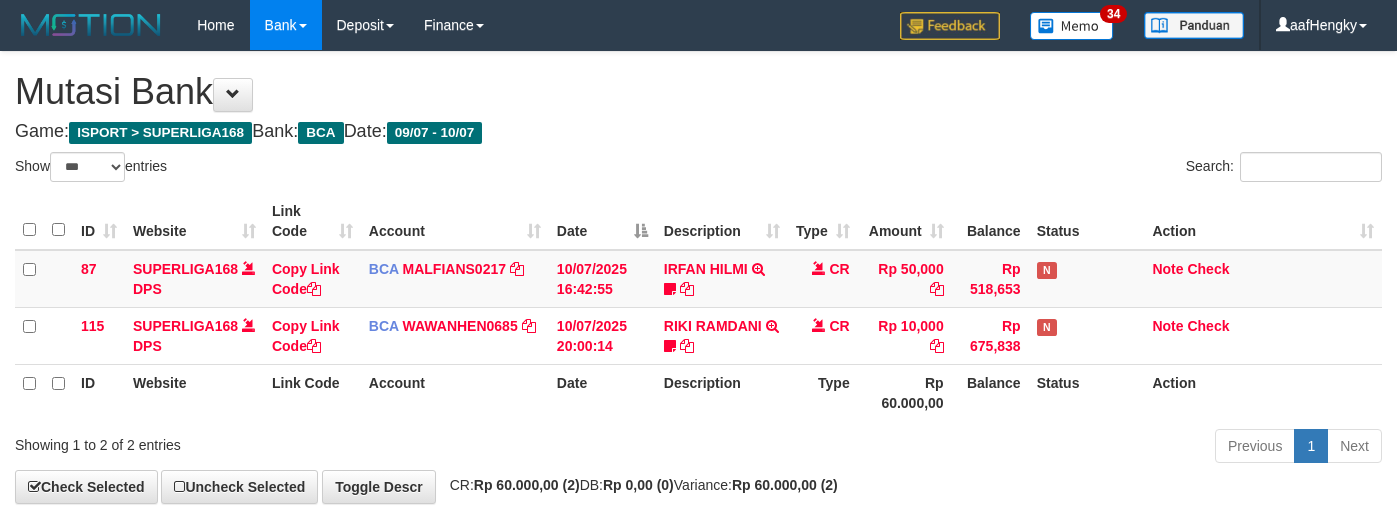 select on "***" 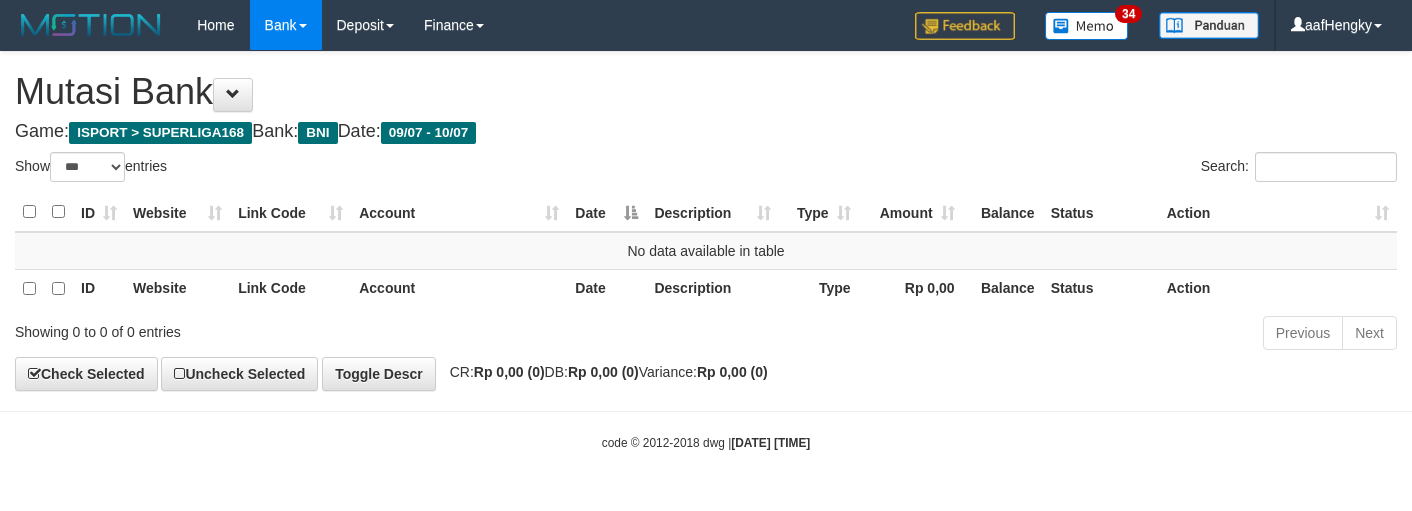 select on "***" 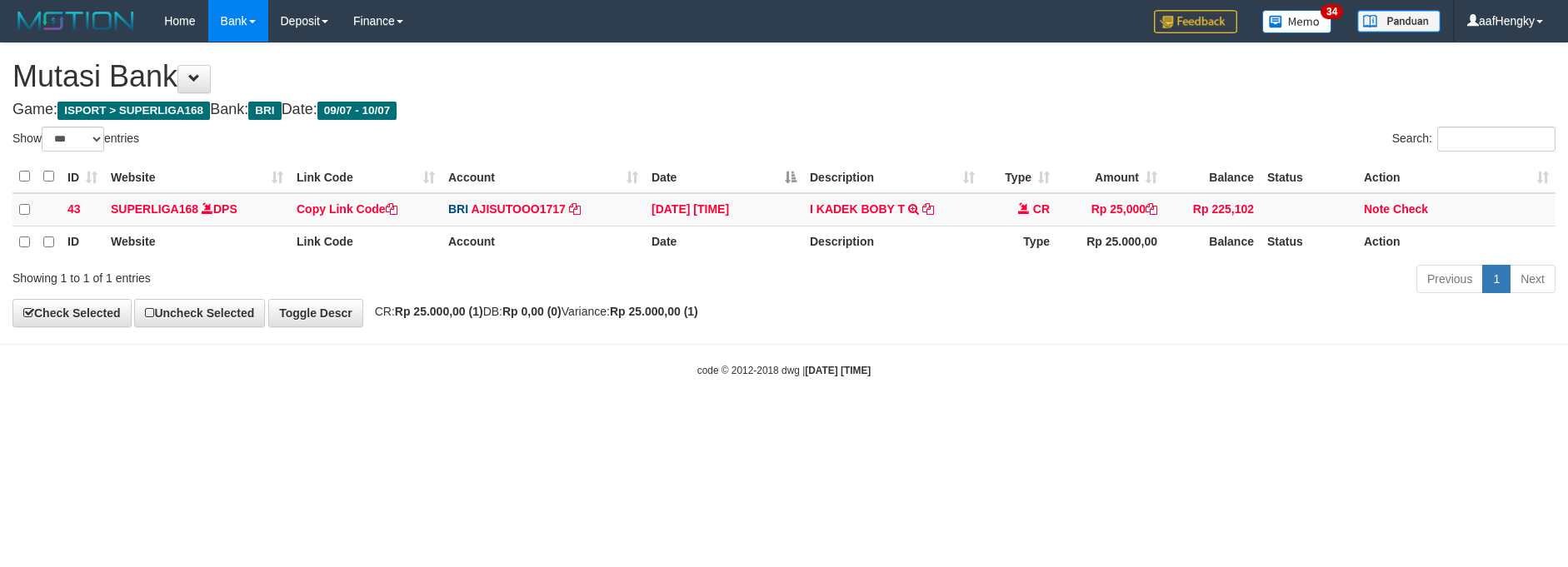 select on "***" 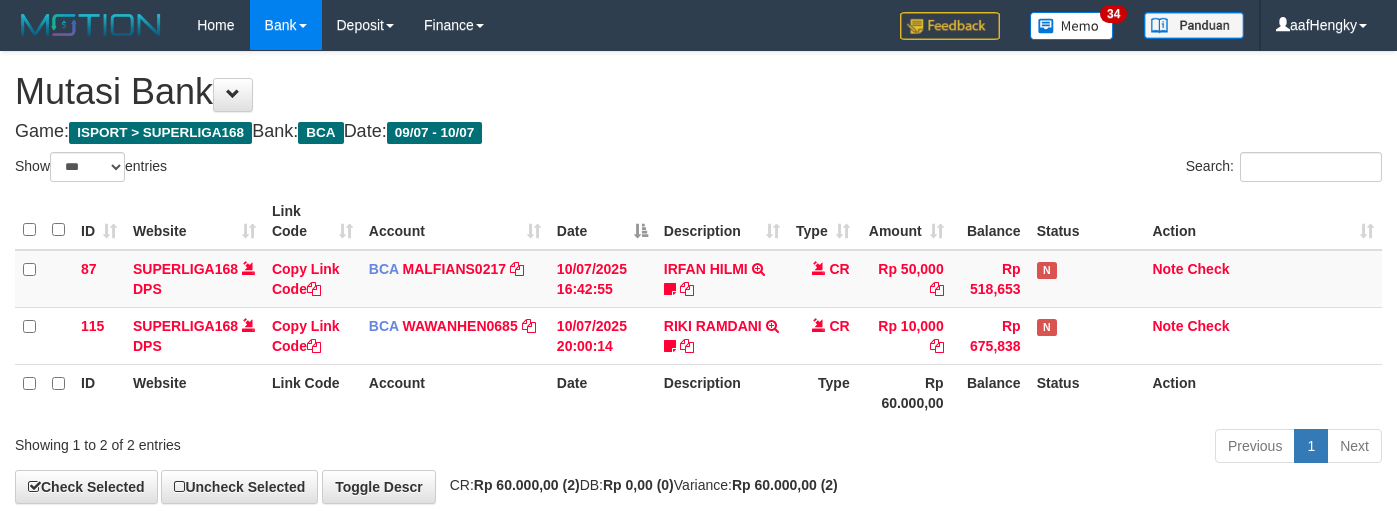 select on "***" 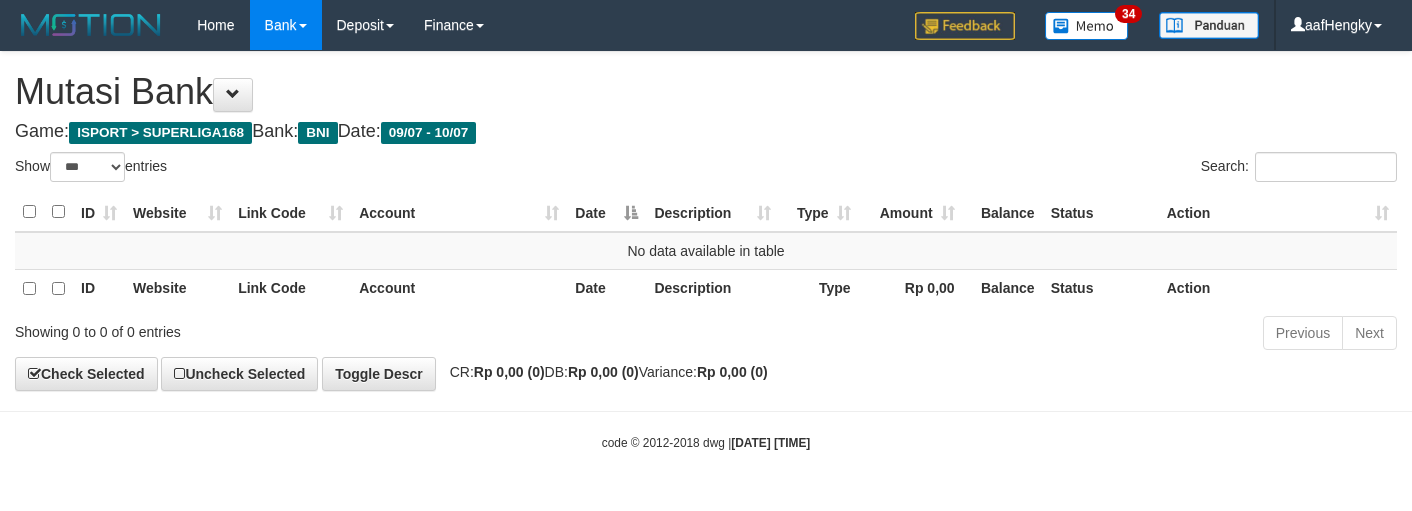 select on "***" 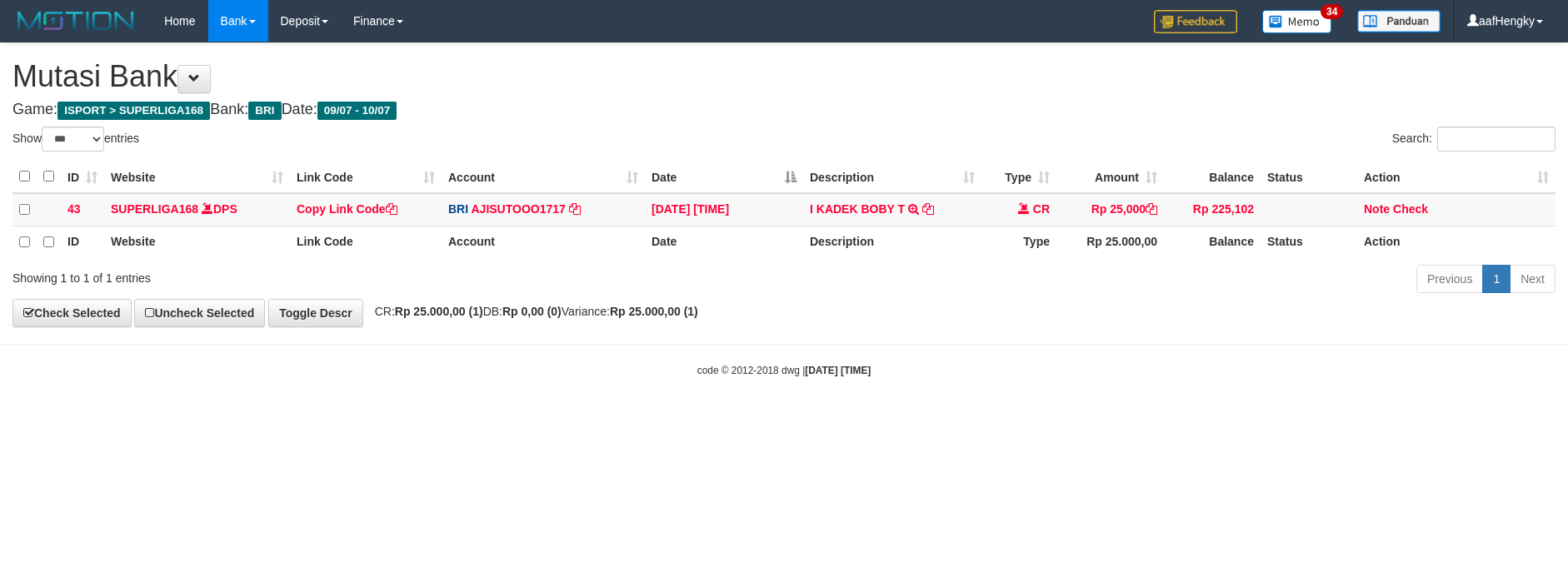 select on "***" 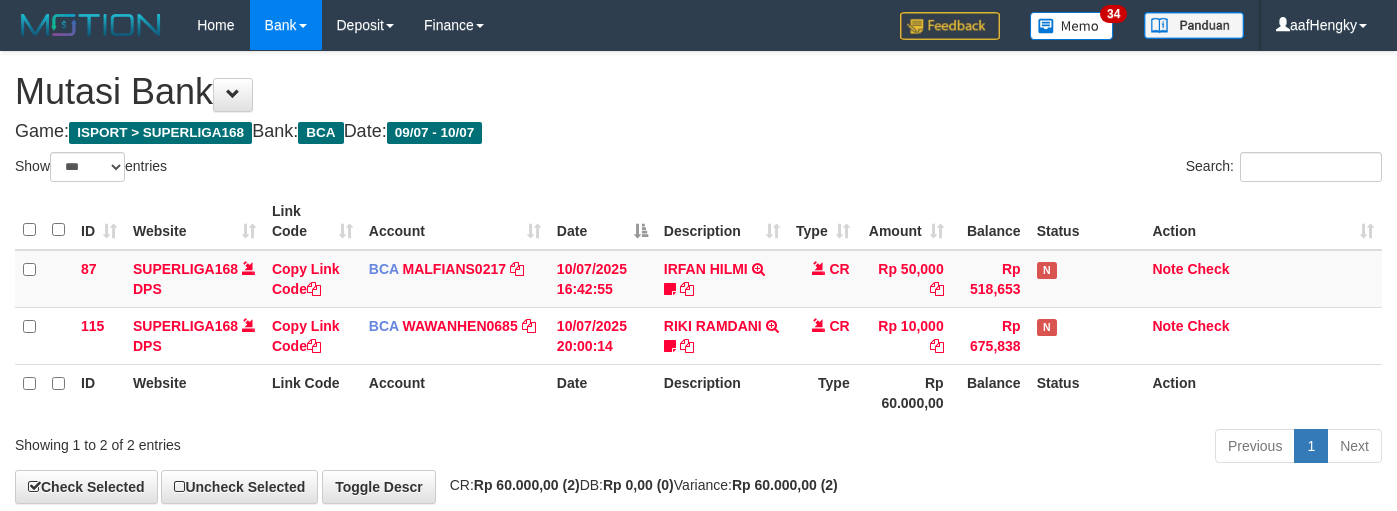 select on "***" 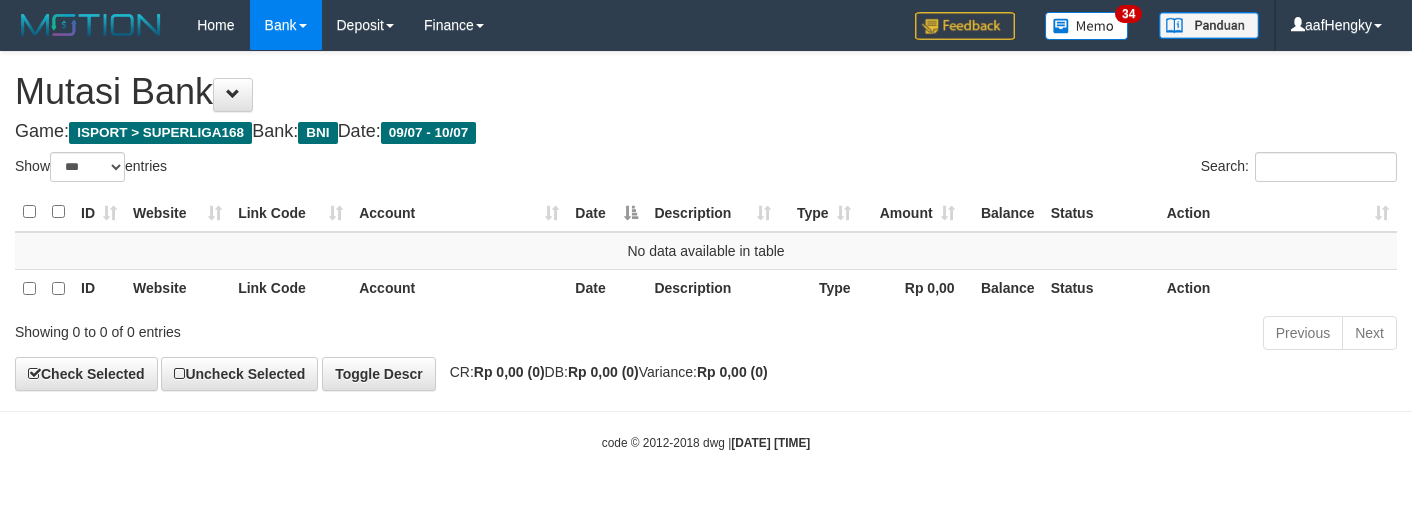 select on "***" 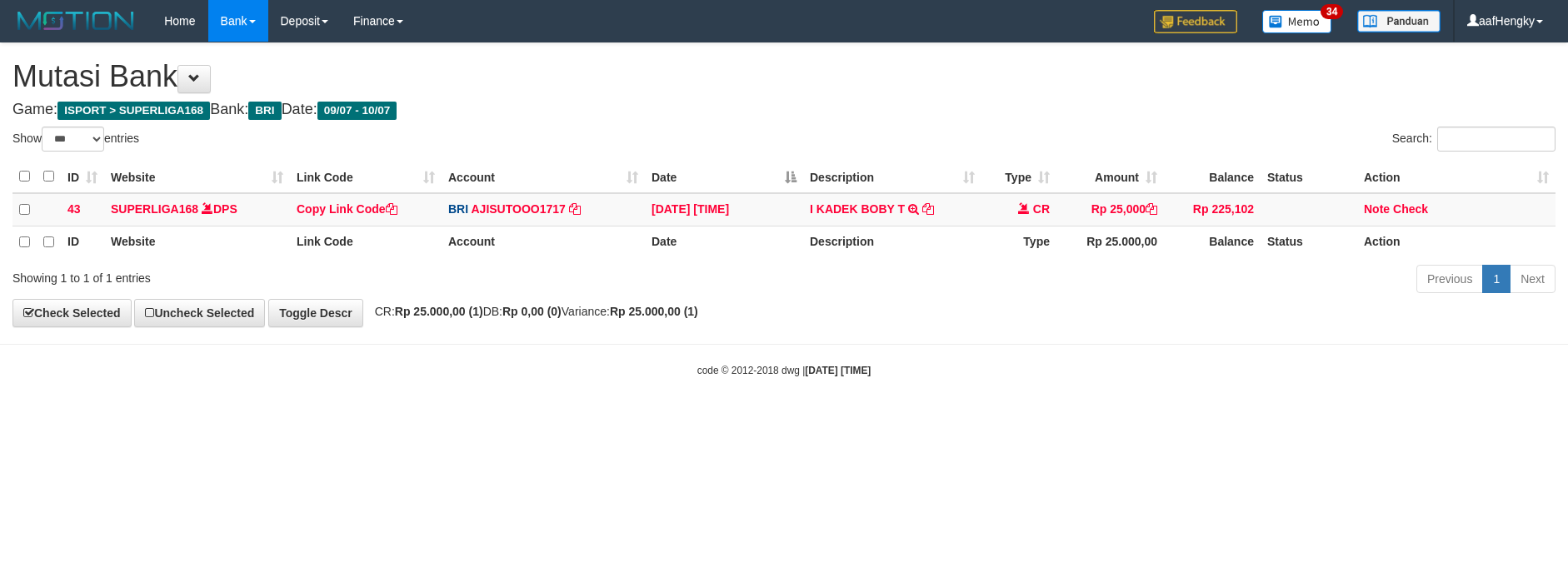 select on "***" 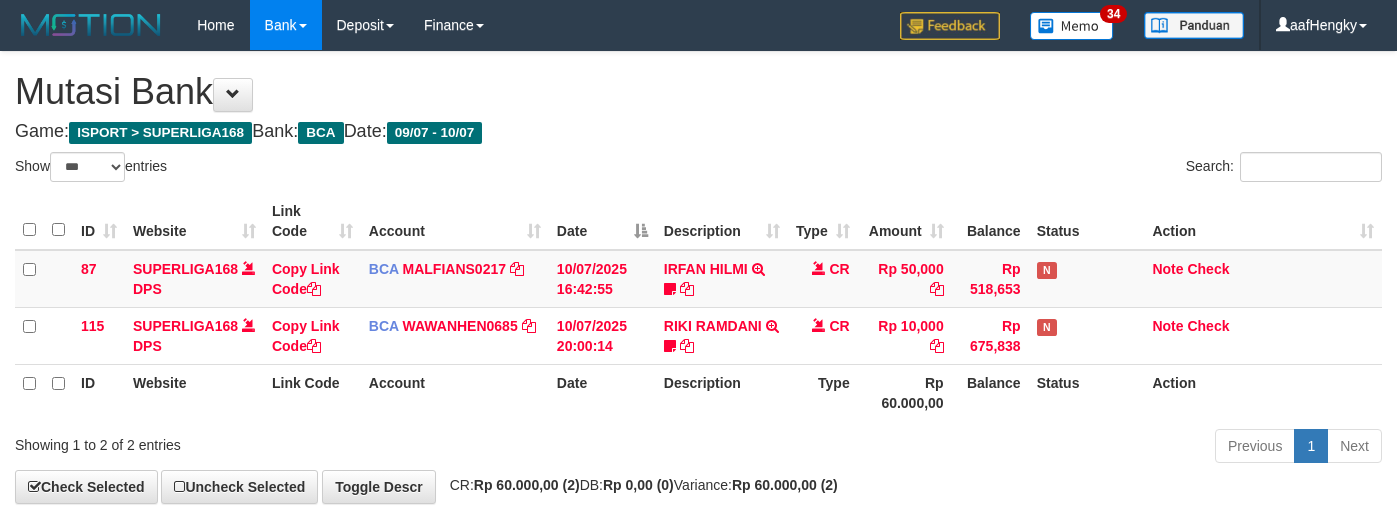 select on "***" 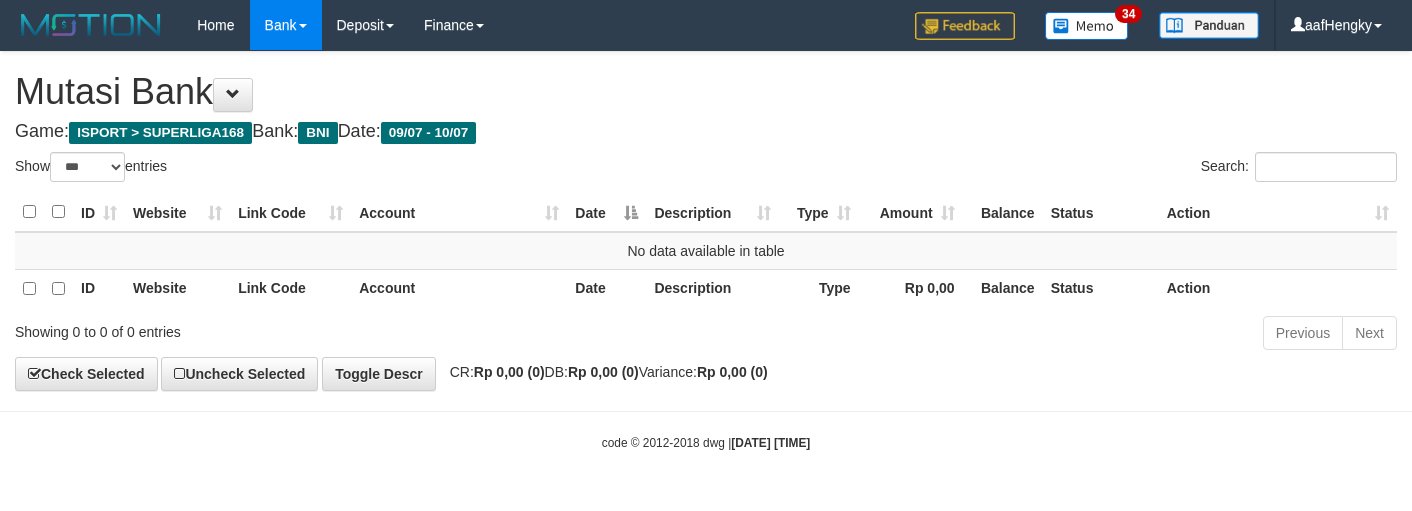 select on "***" 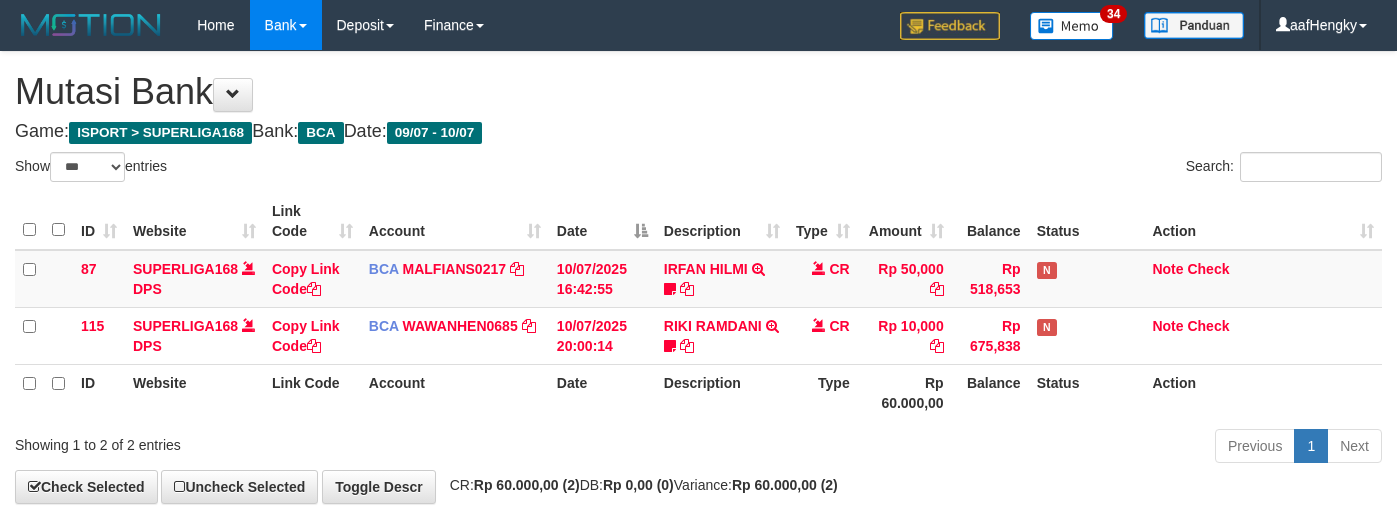 select on "***" 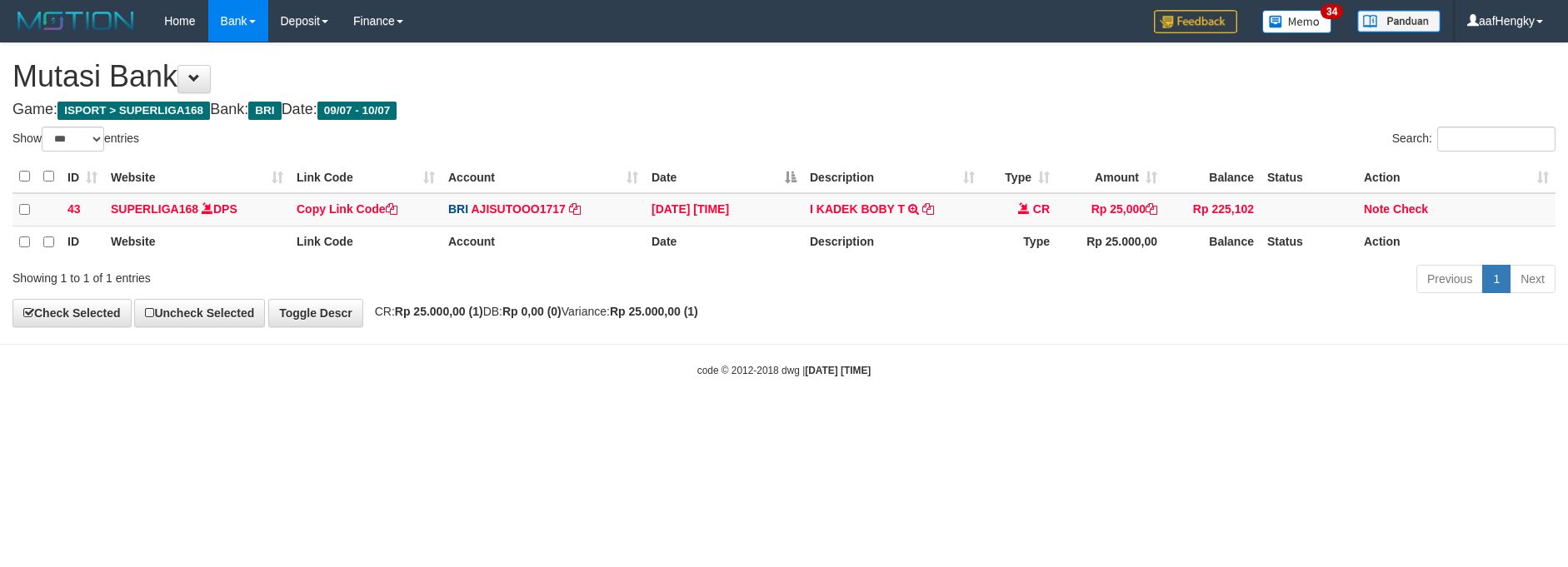 select on "***" 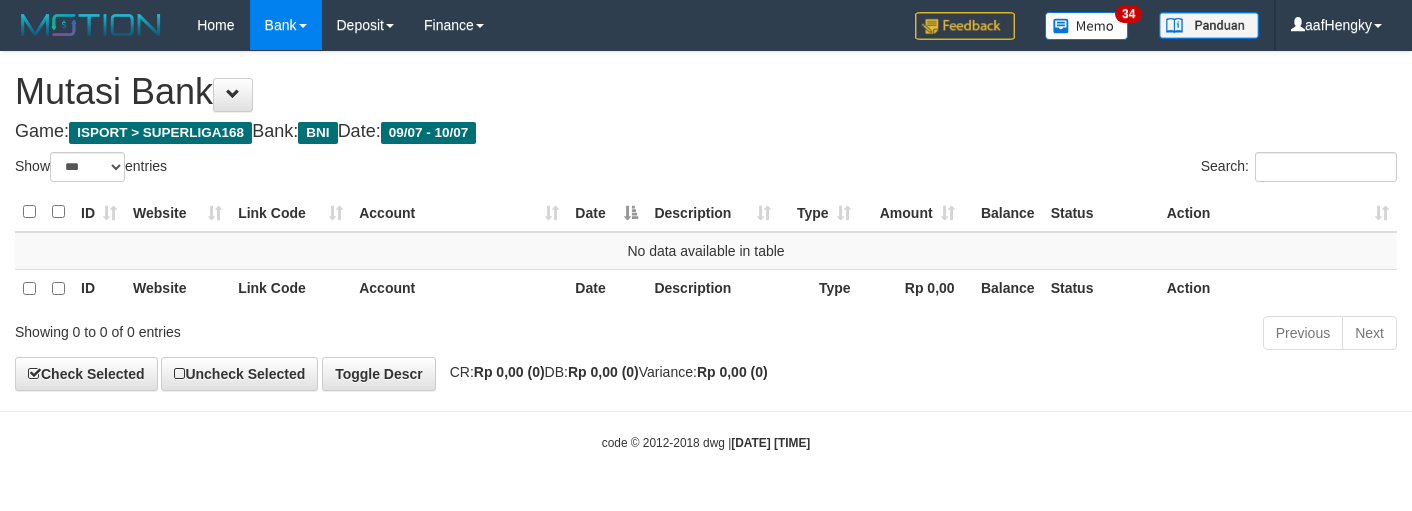 select on "***" 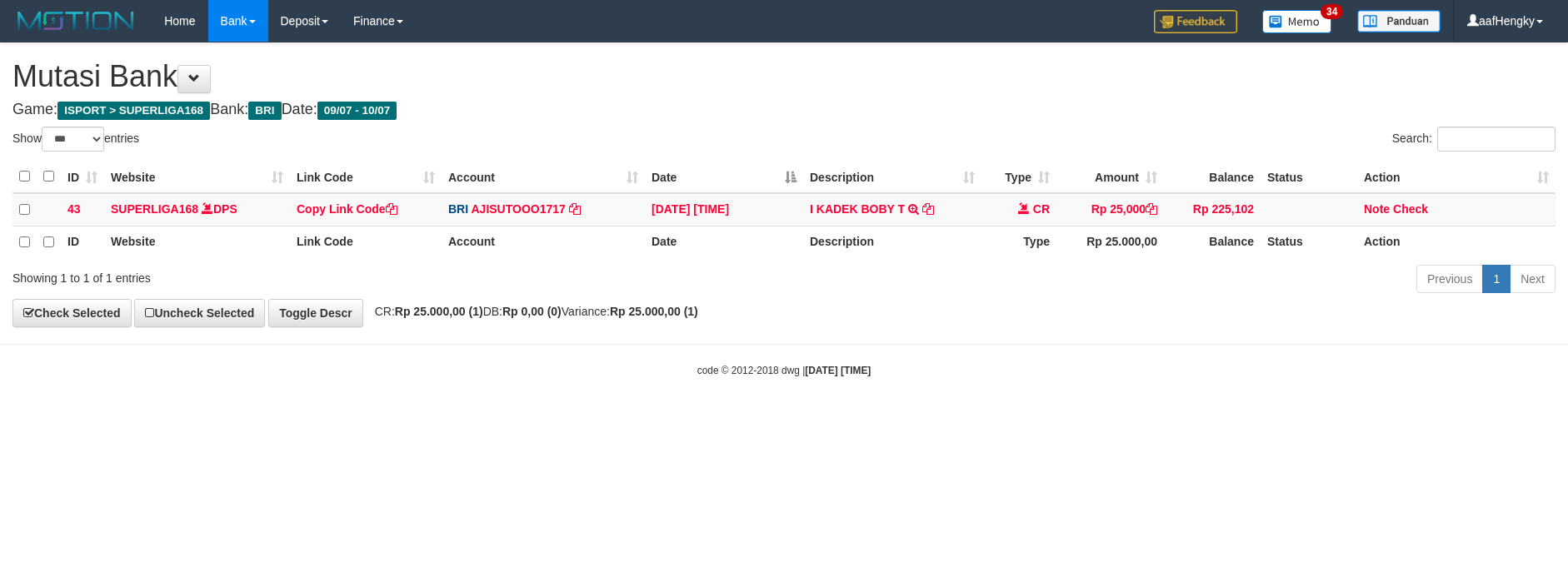 select on "***" 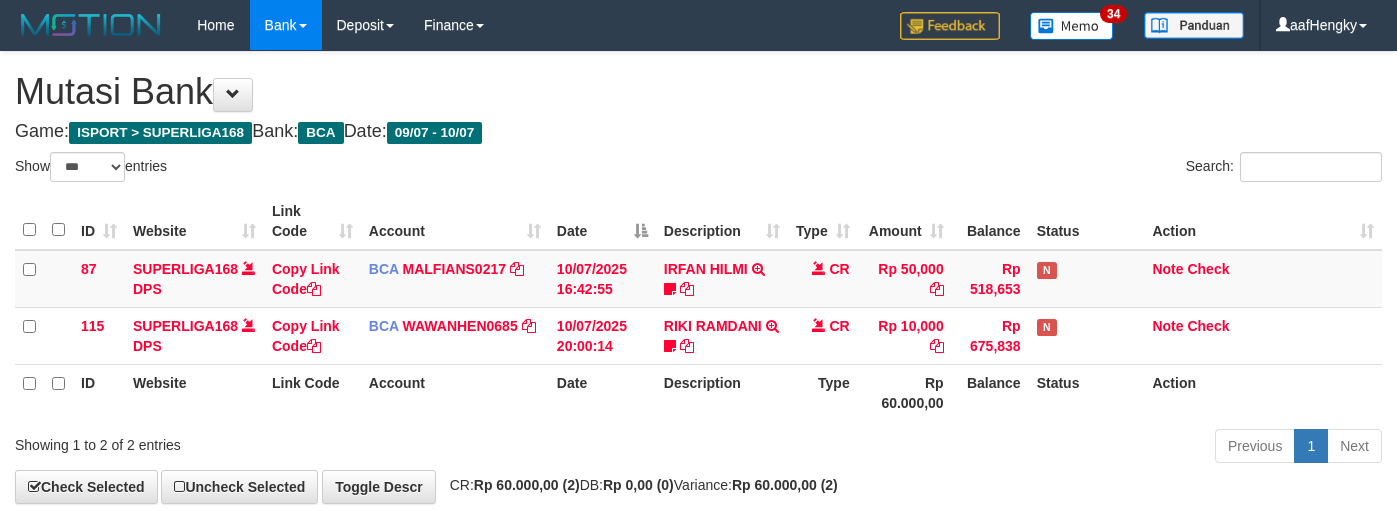 select on "***" 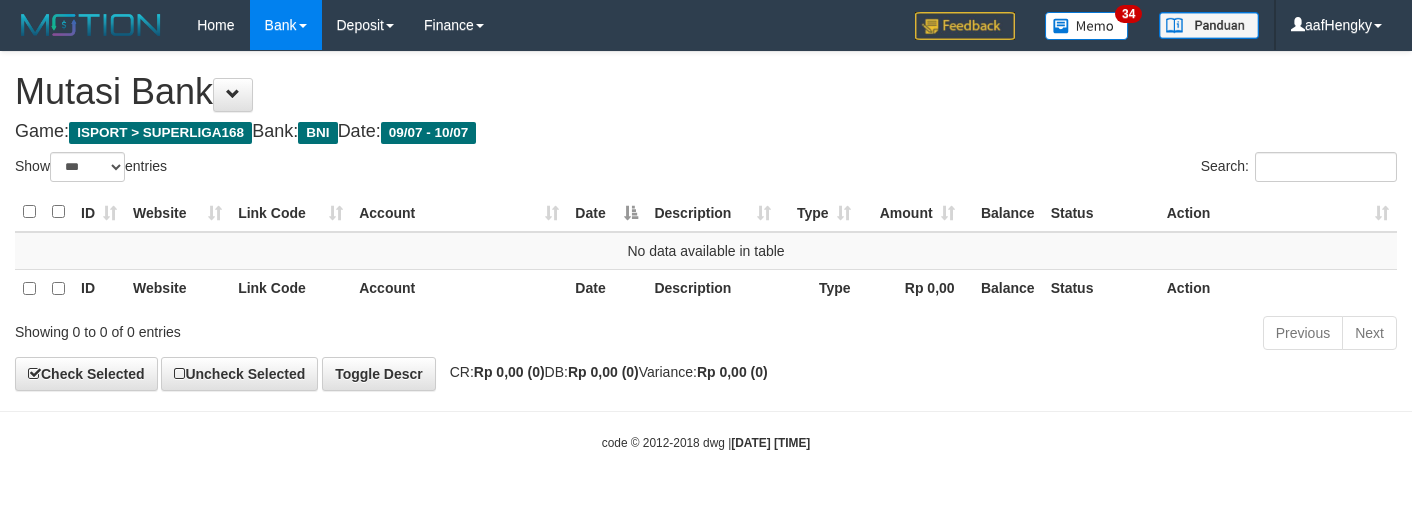 select on "***" 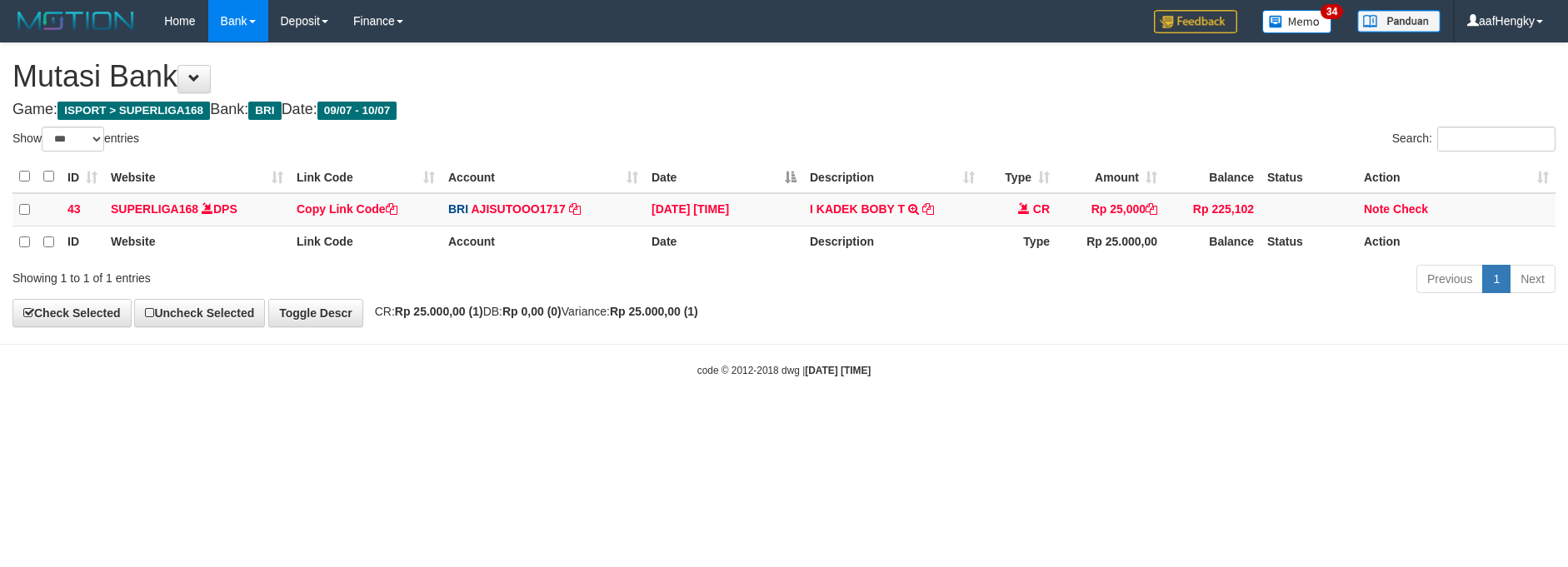 select on "***" 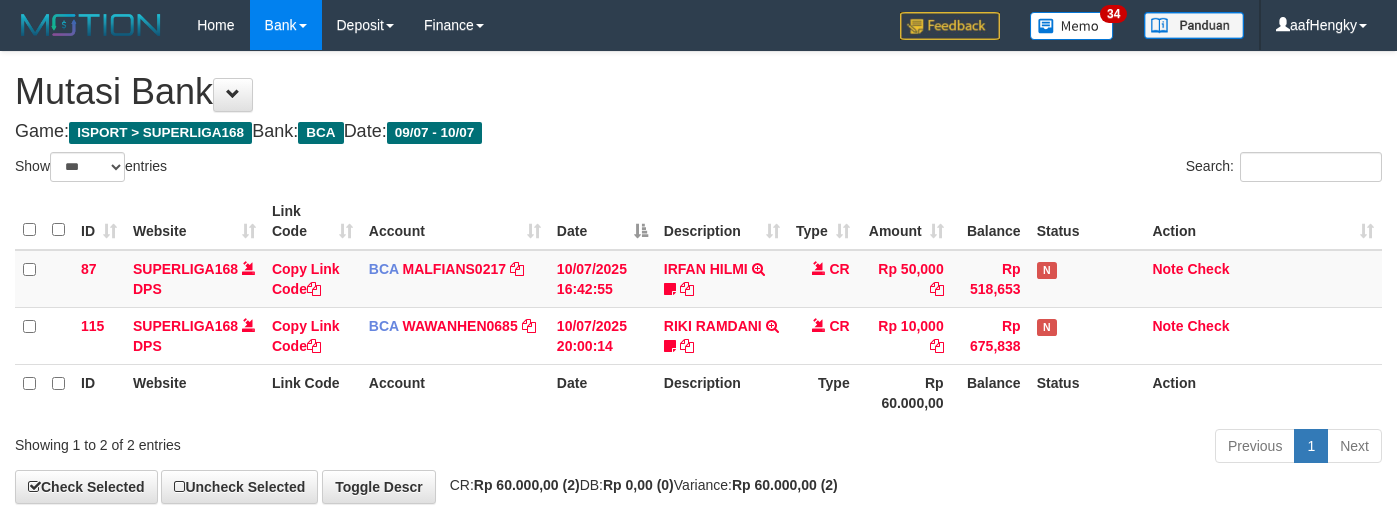 select on "***" 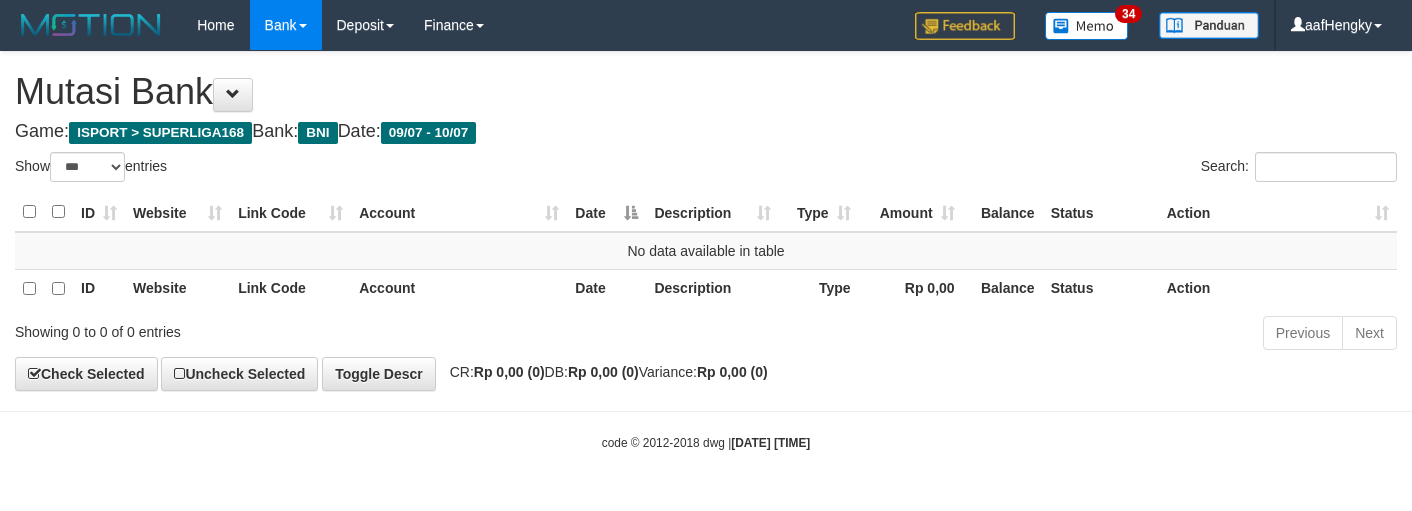 select on "***" 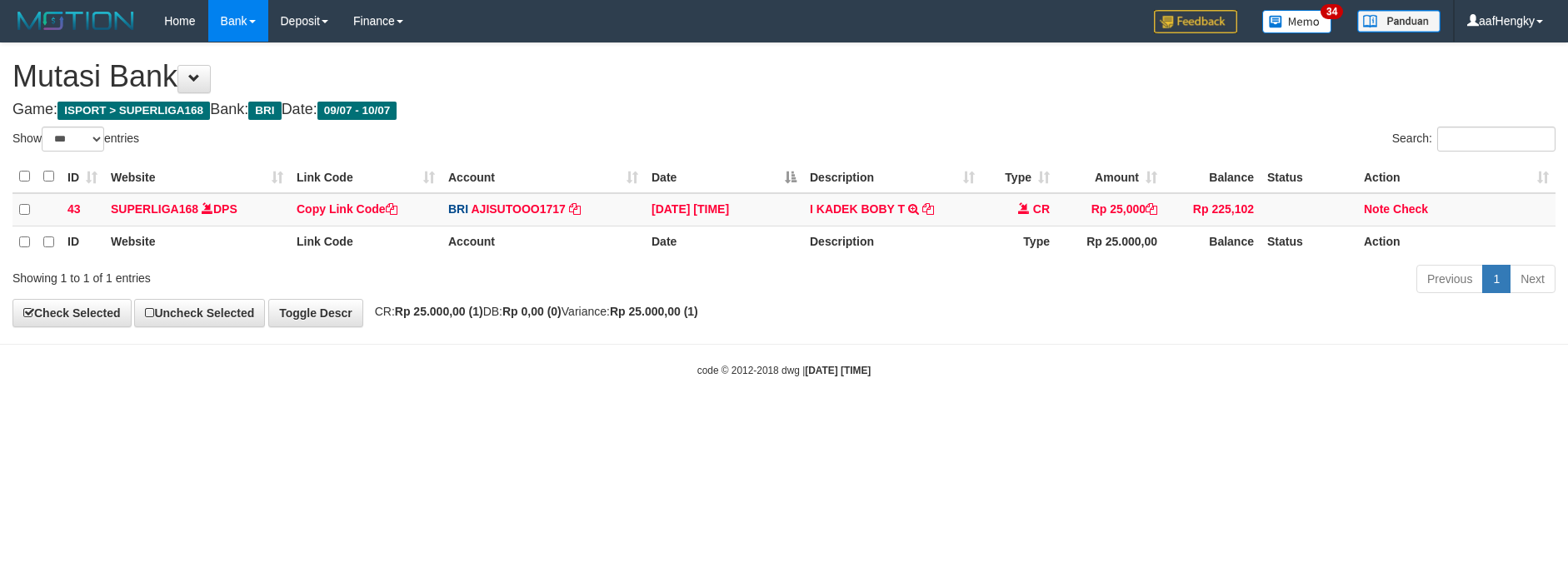 select on "***" 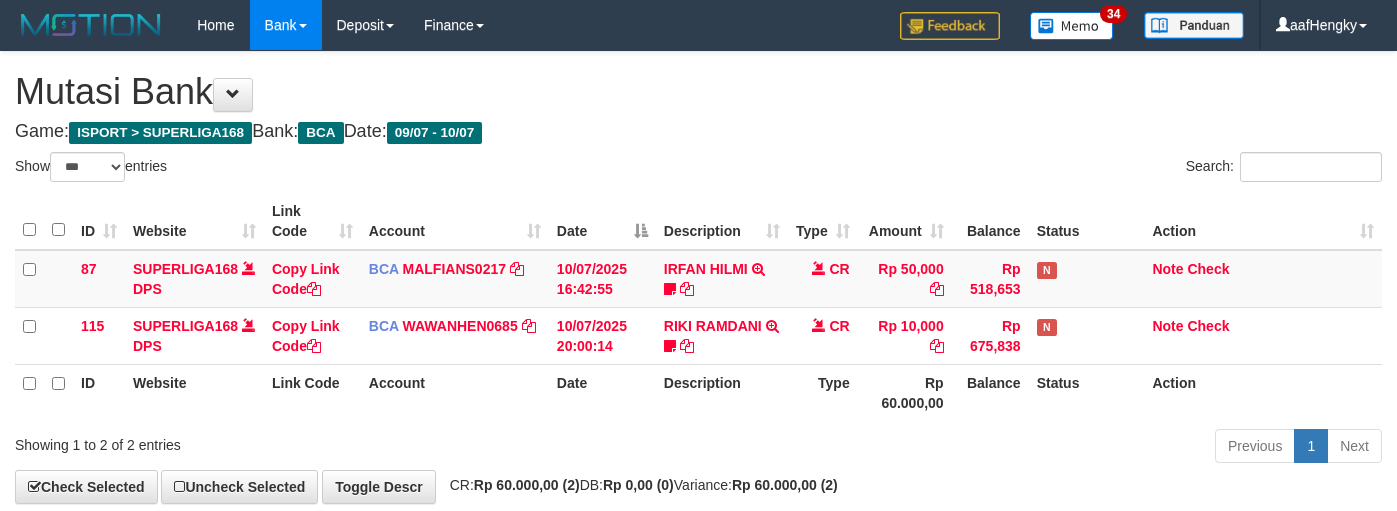 select on "***" 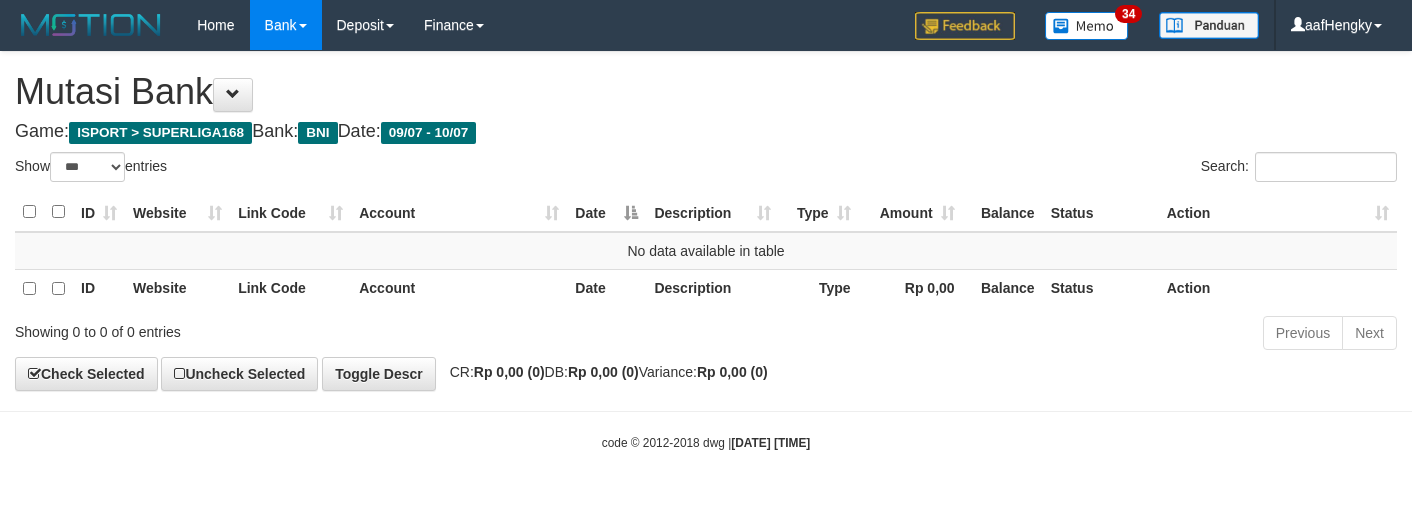 select on "***" 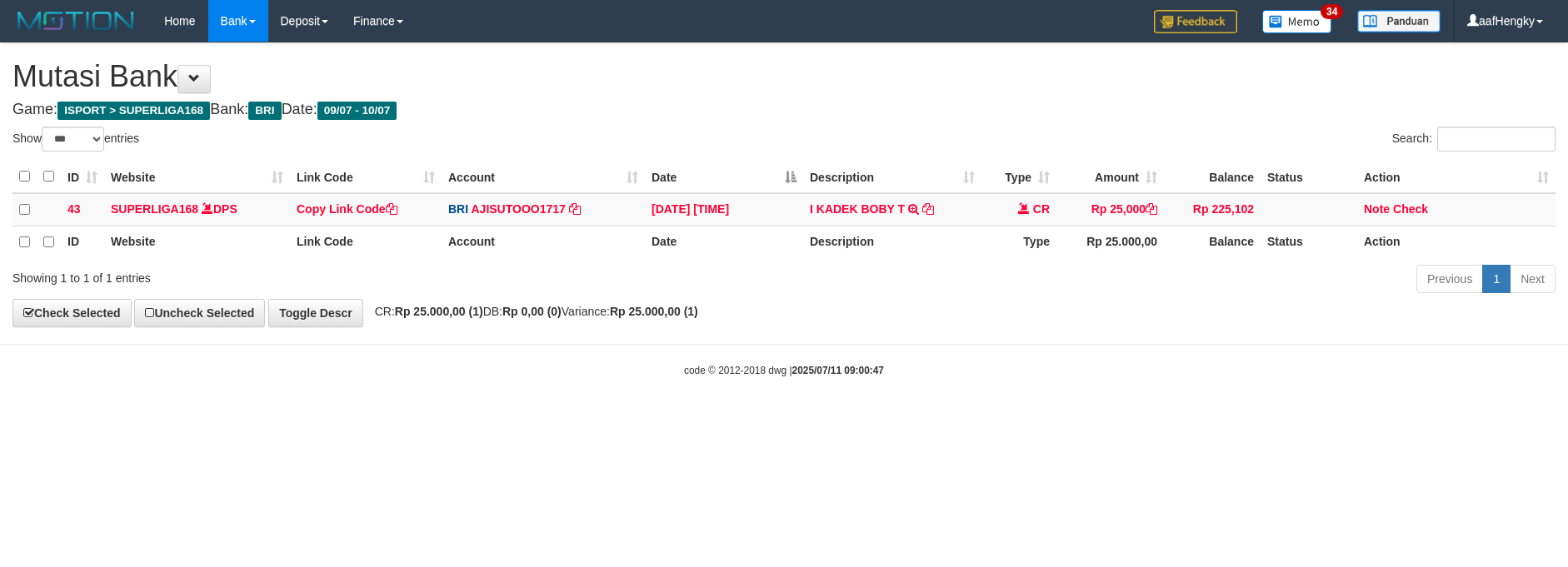 select on "***" 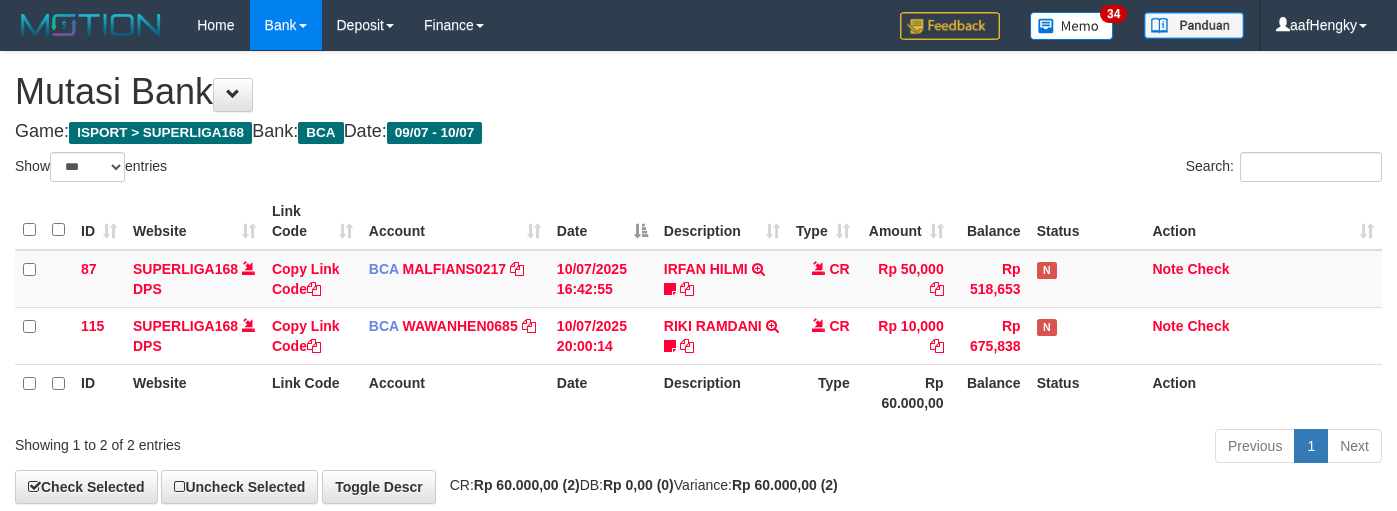 select on "***" 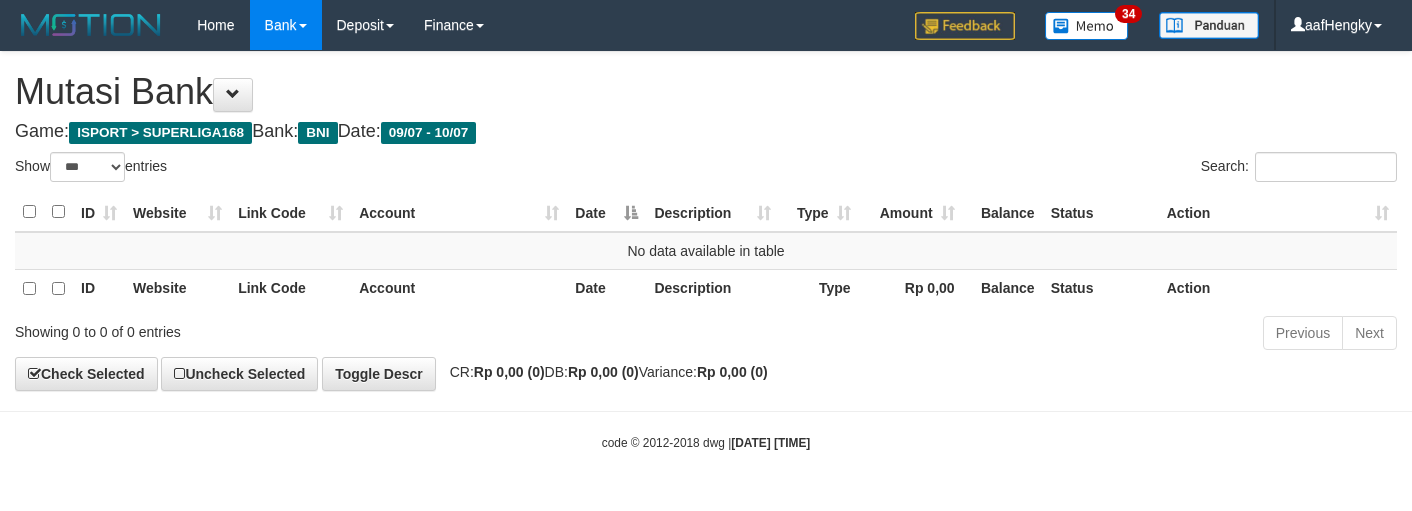 select on "***" 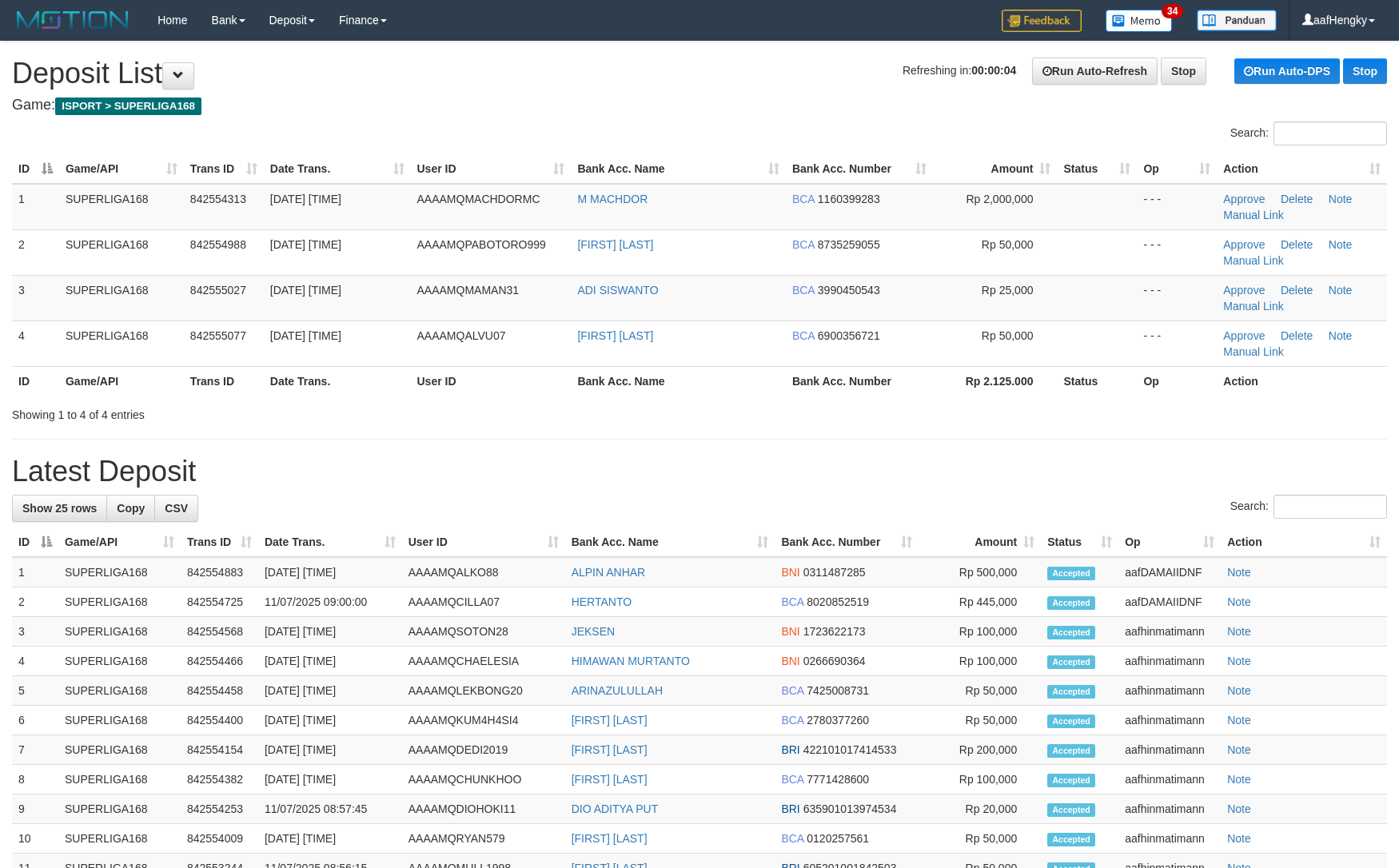 scroll, scrollTop: 0, scrollLeft: 0, axis: both 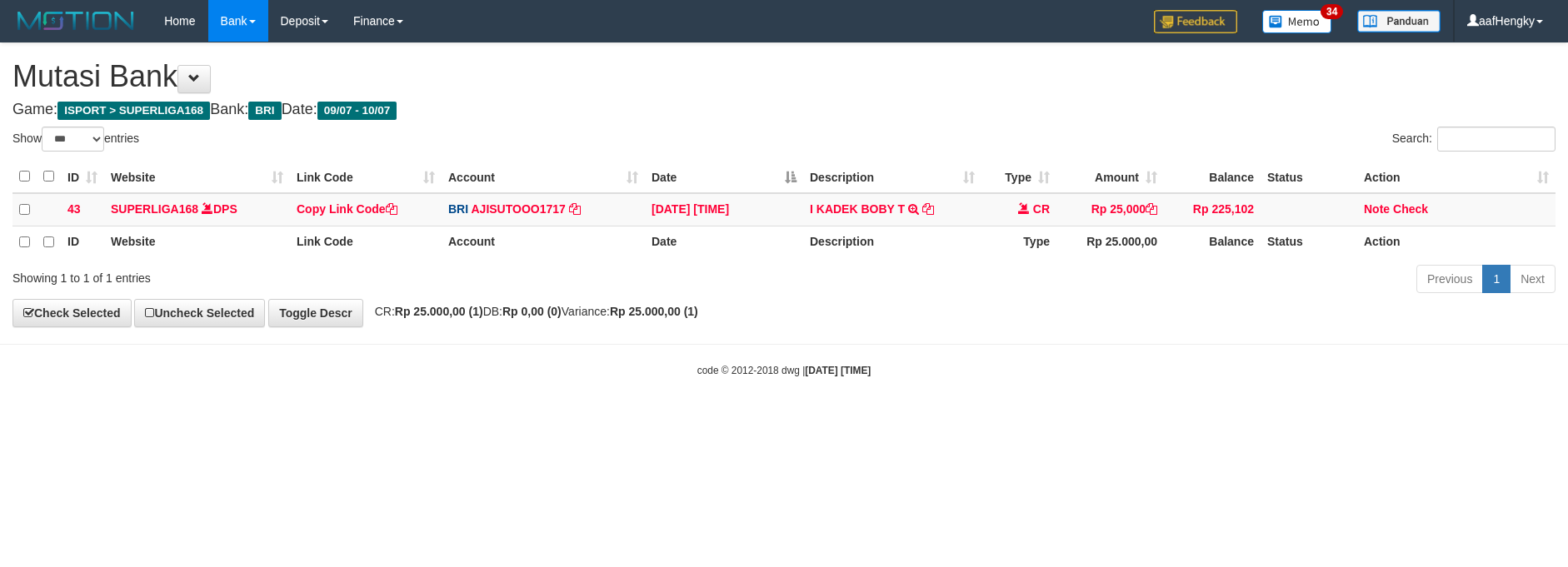 select on "***" 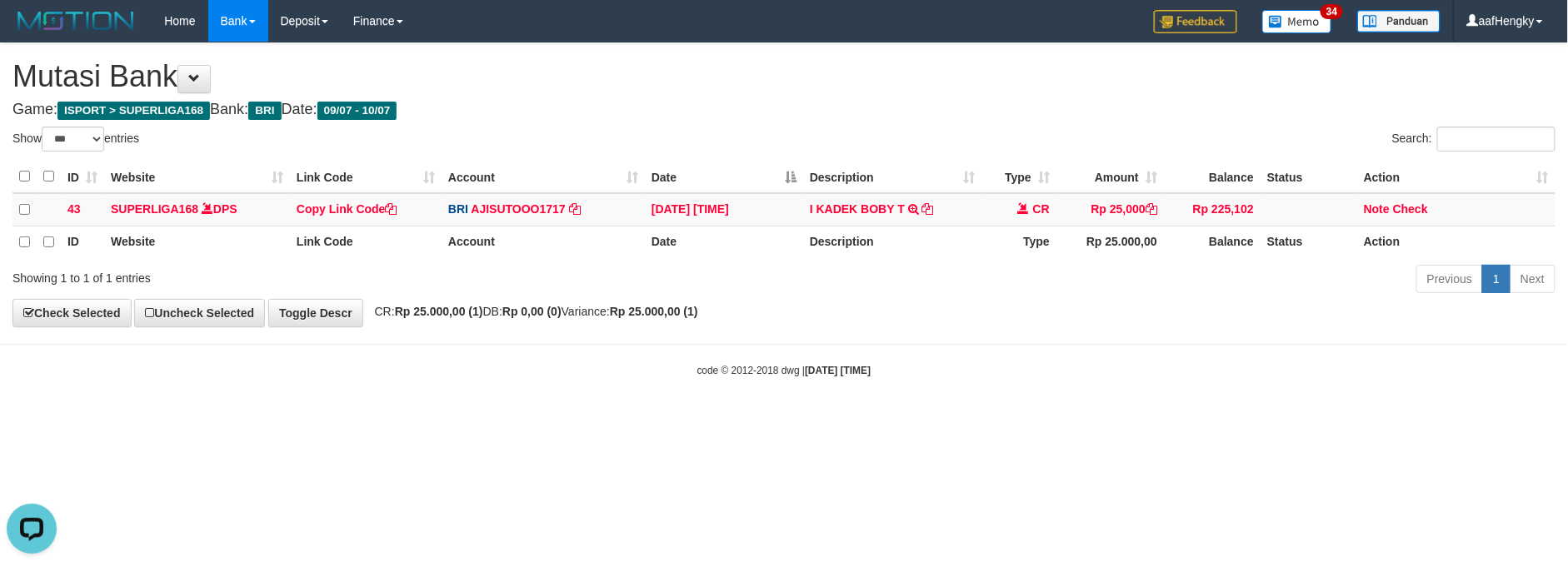 scroll, scrollTop: 0, scrollLeft: 0, axis: both 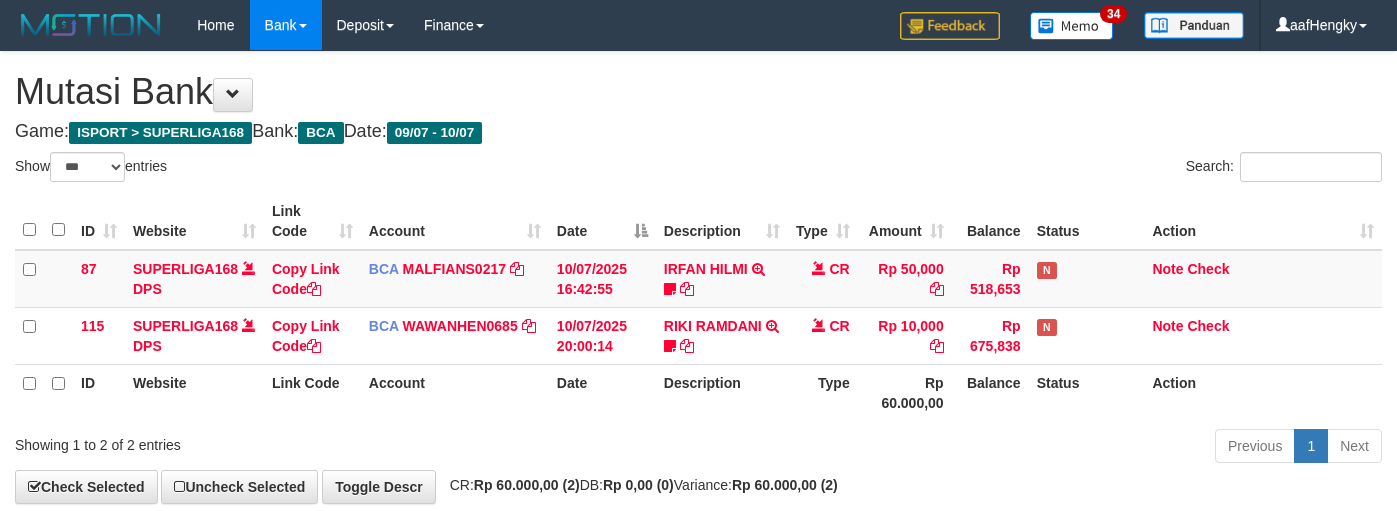 select on "***" 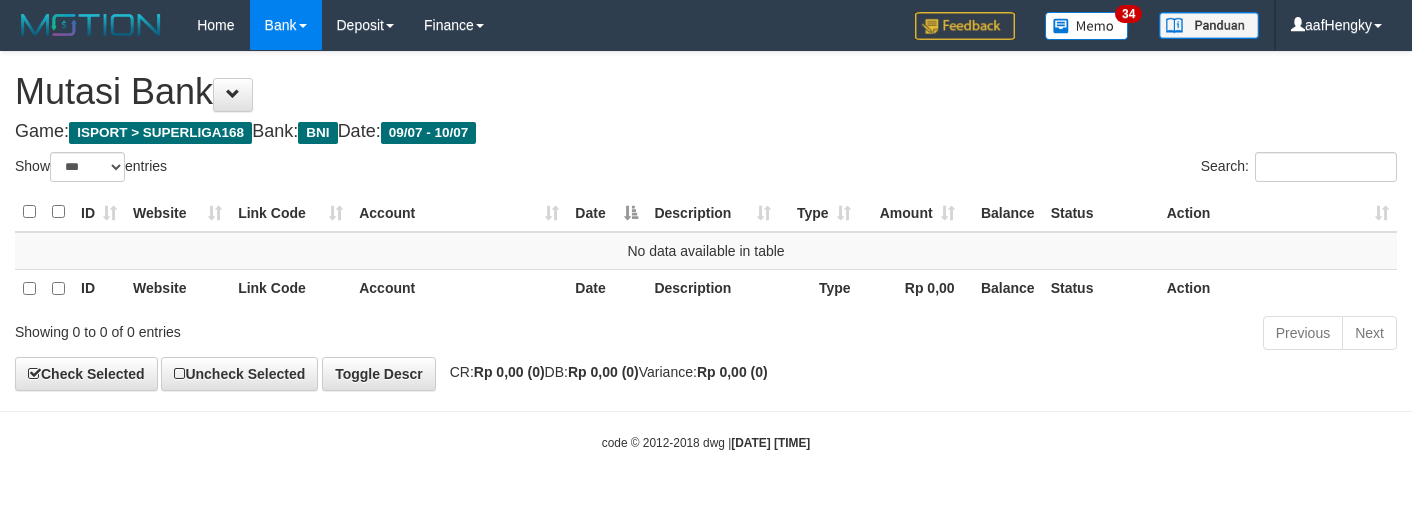 select on "***" 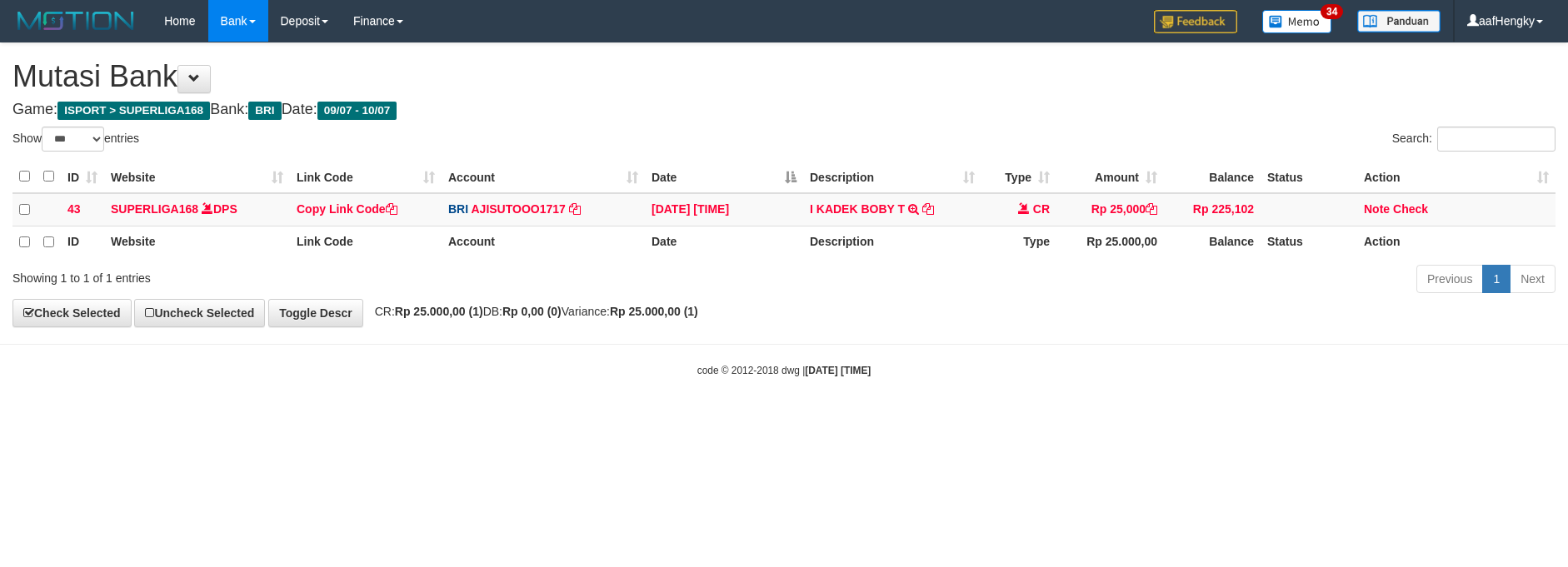 select on "***" 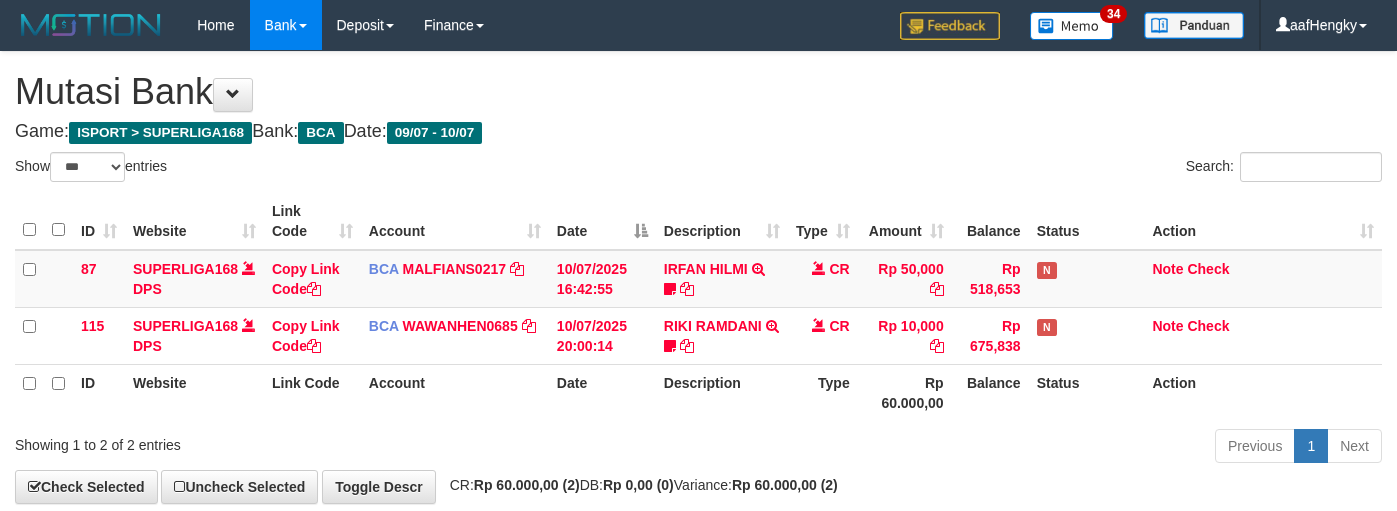 select on "***" 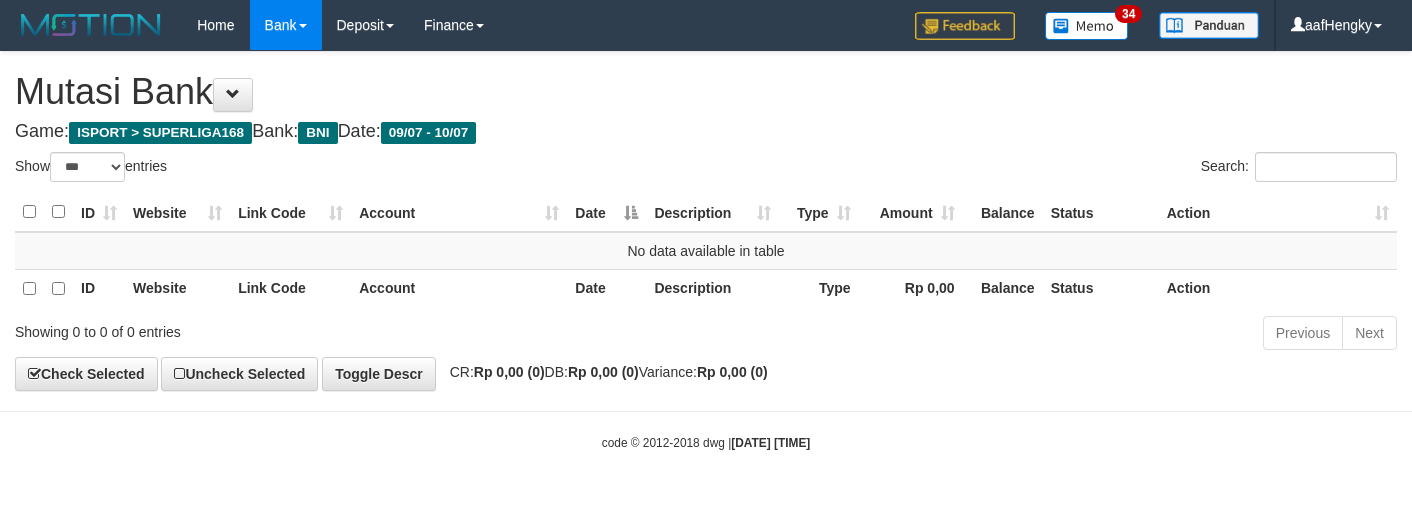 select on "***" 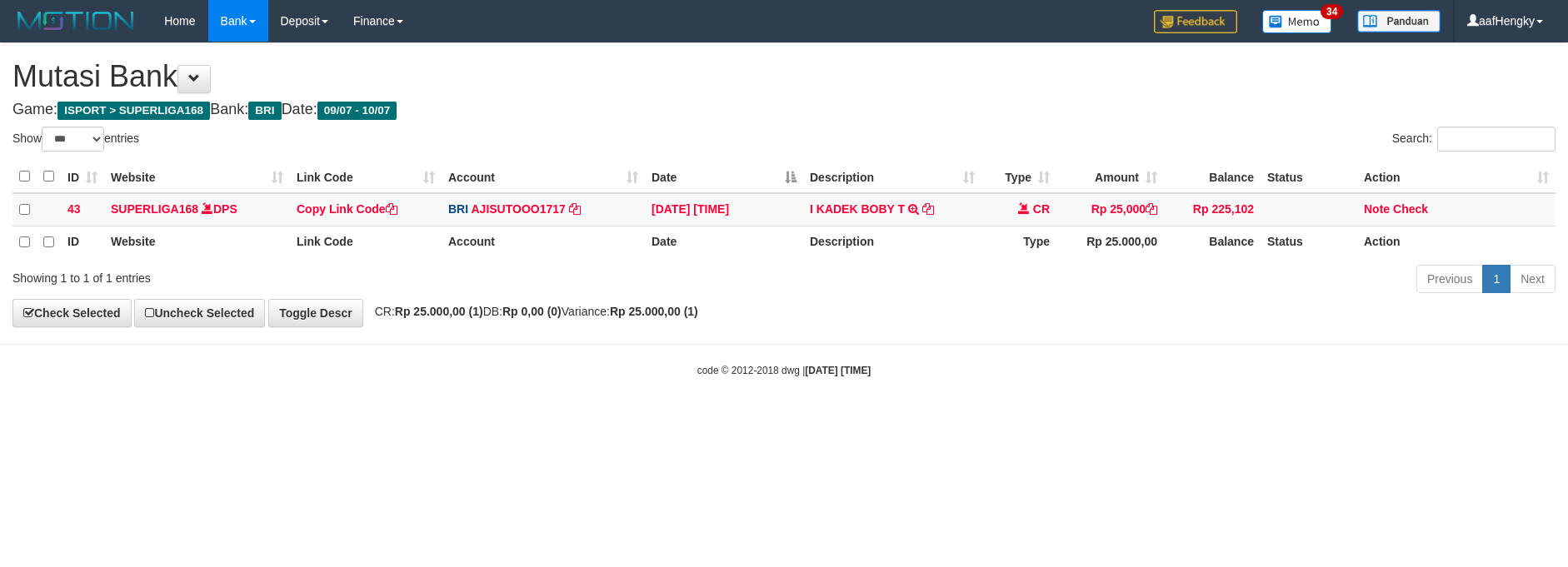 select on "***" 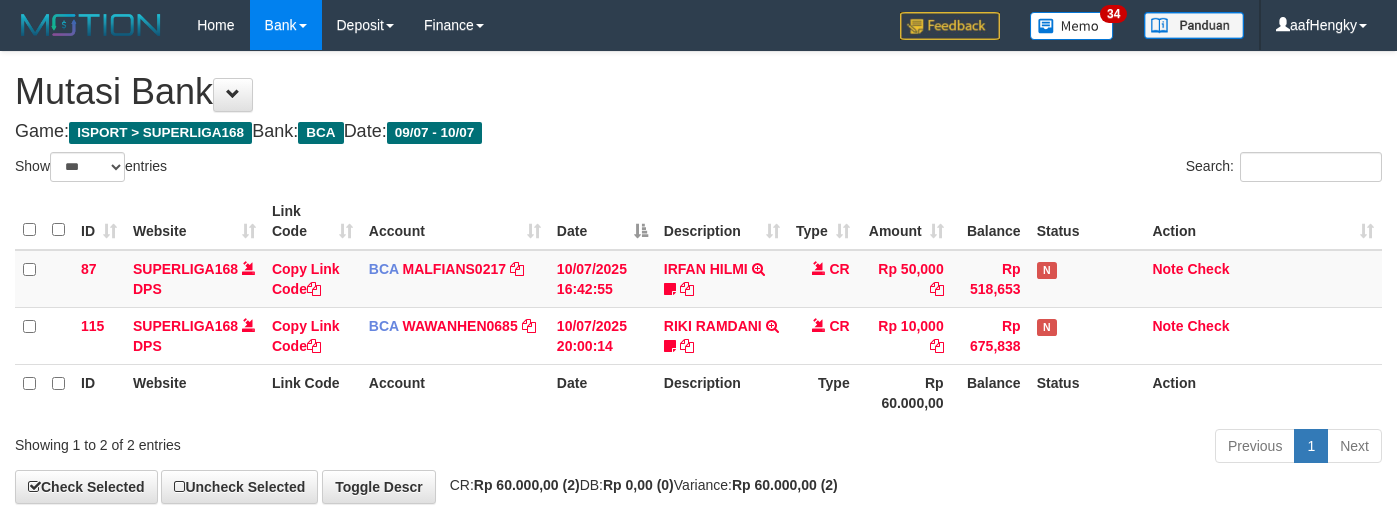 select on "***" 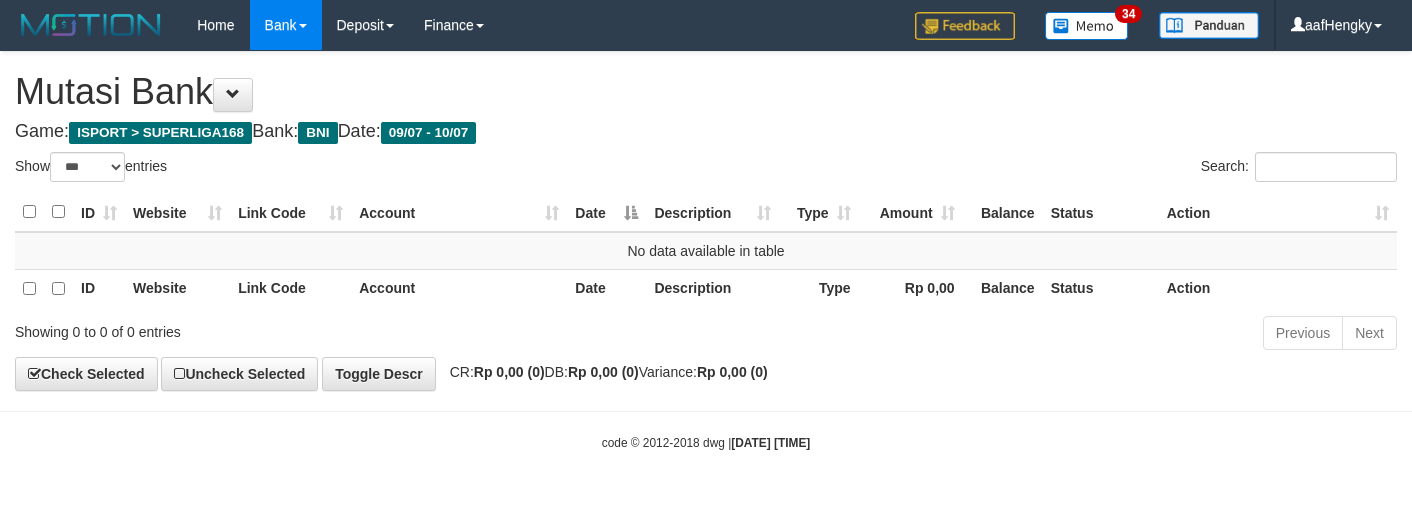 select on "***" 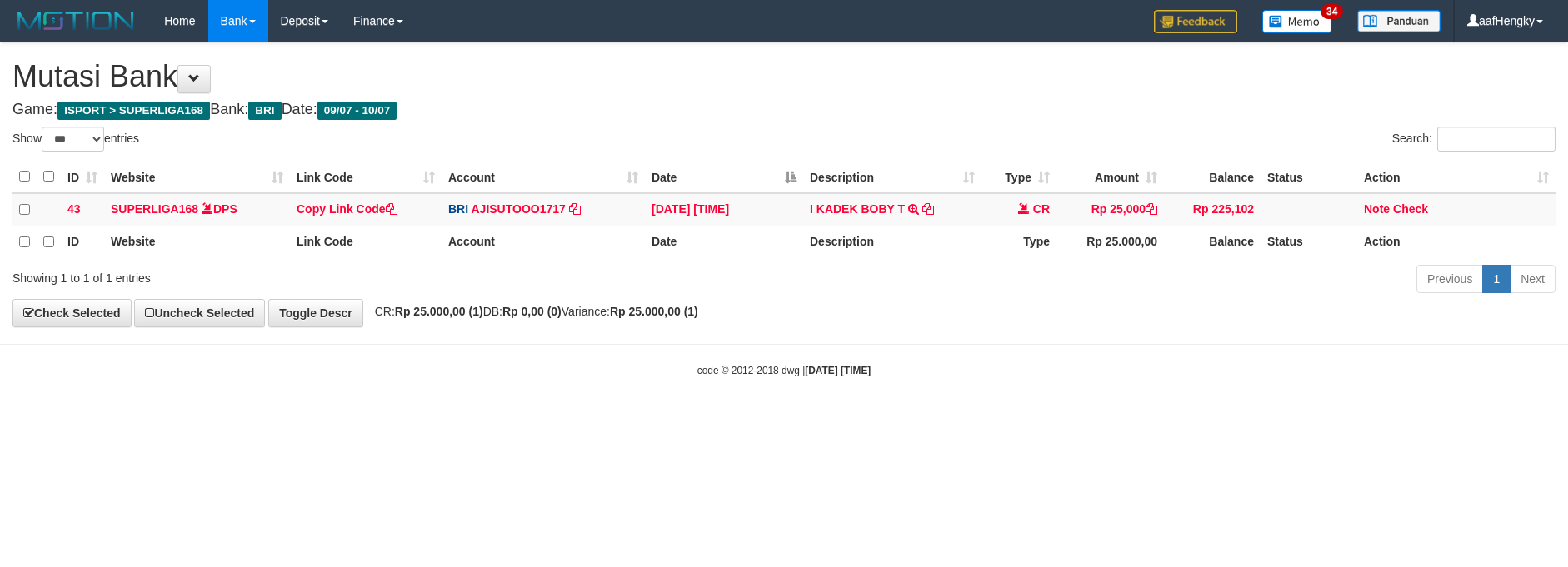 select on "***" 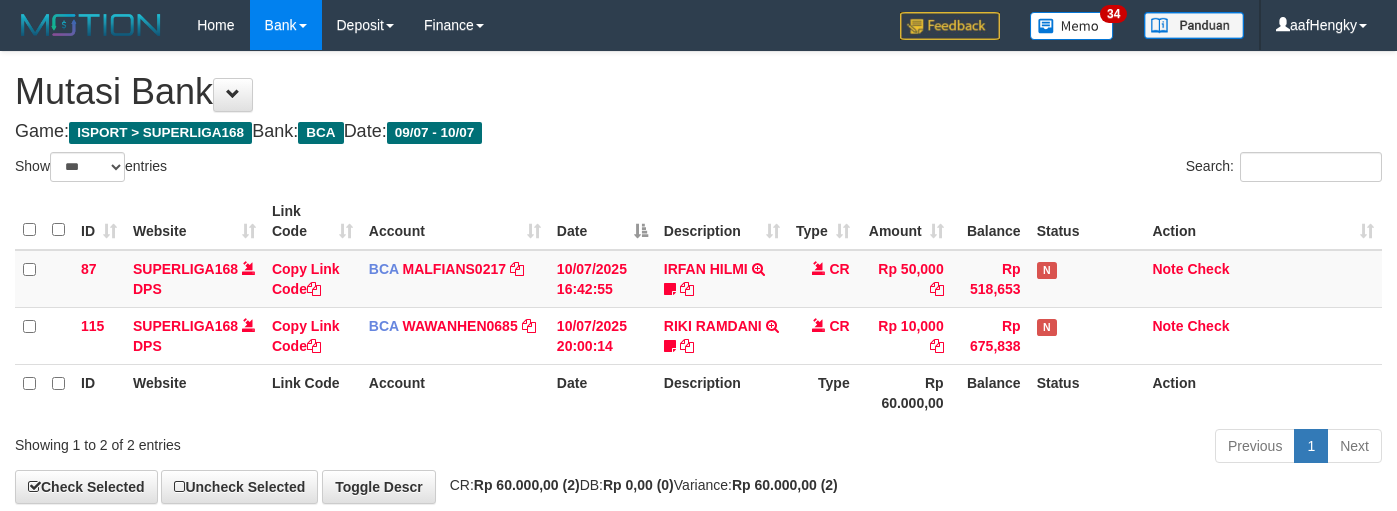 select on "***" 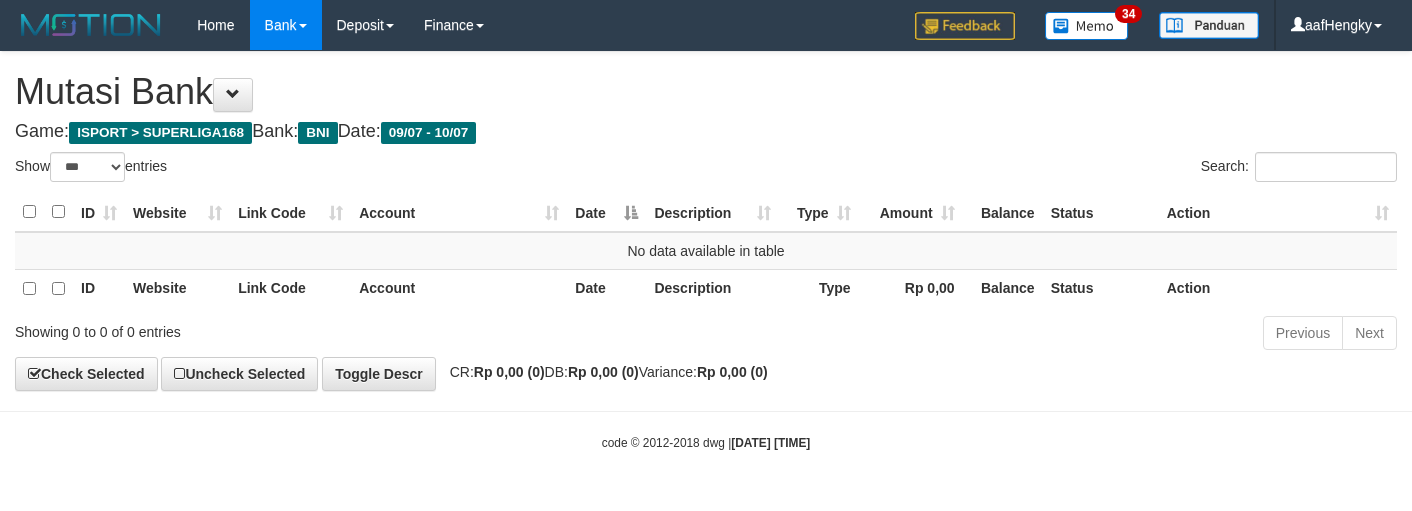 select on "***" 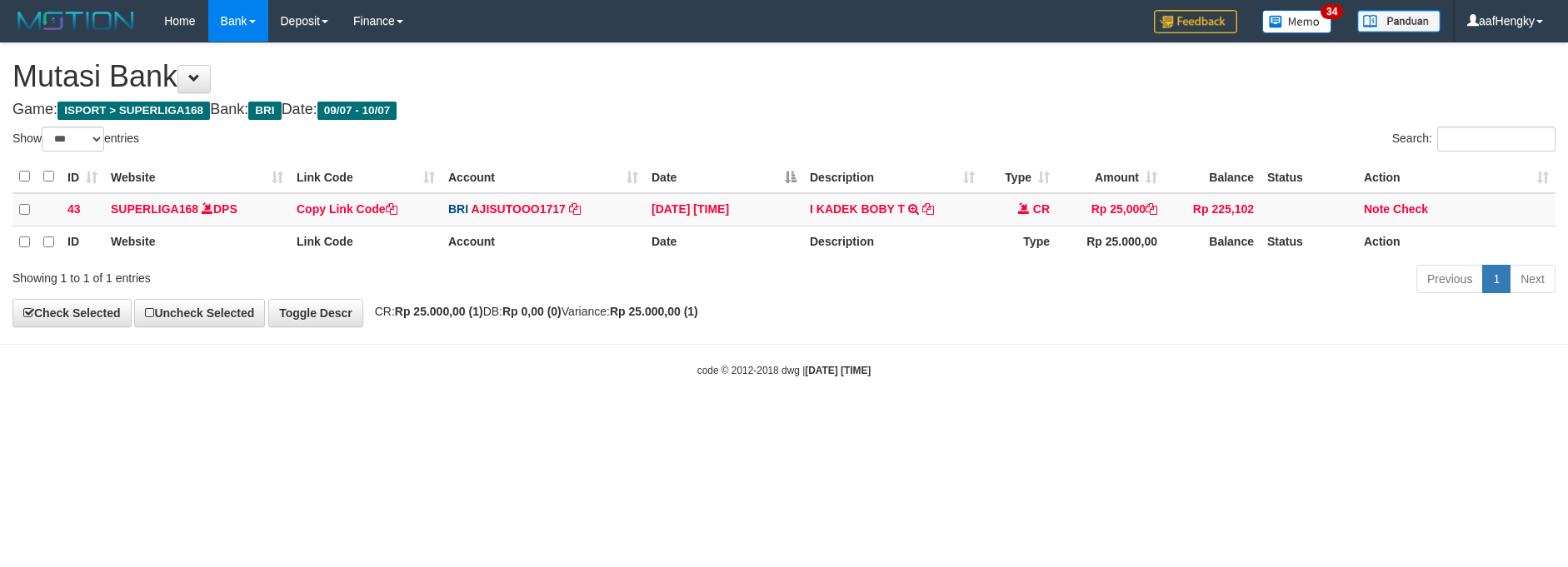 select on "***" 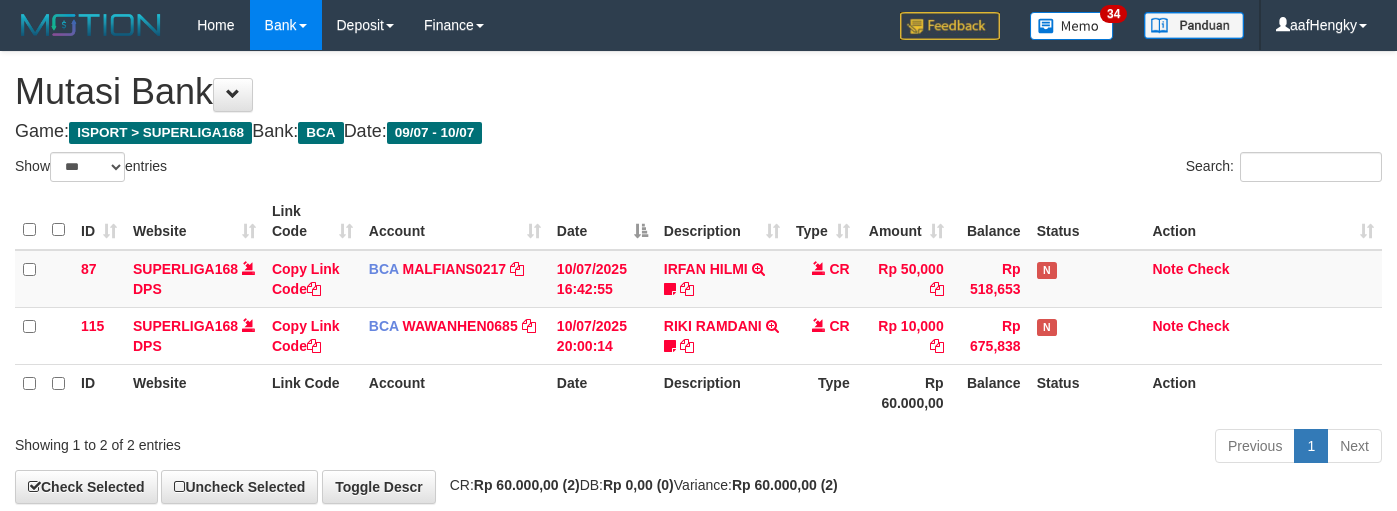 select on "***" 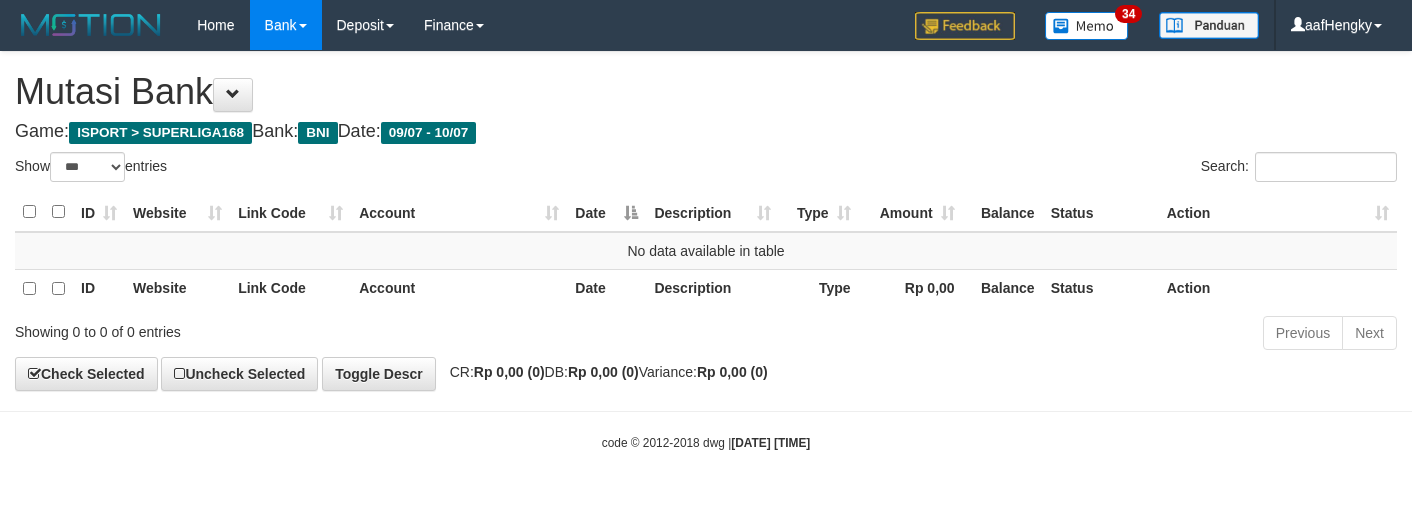 select on "***" 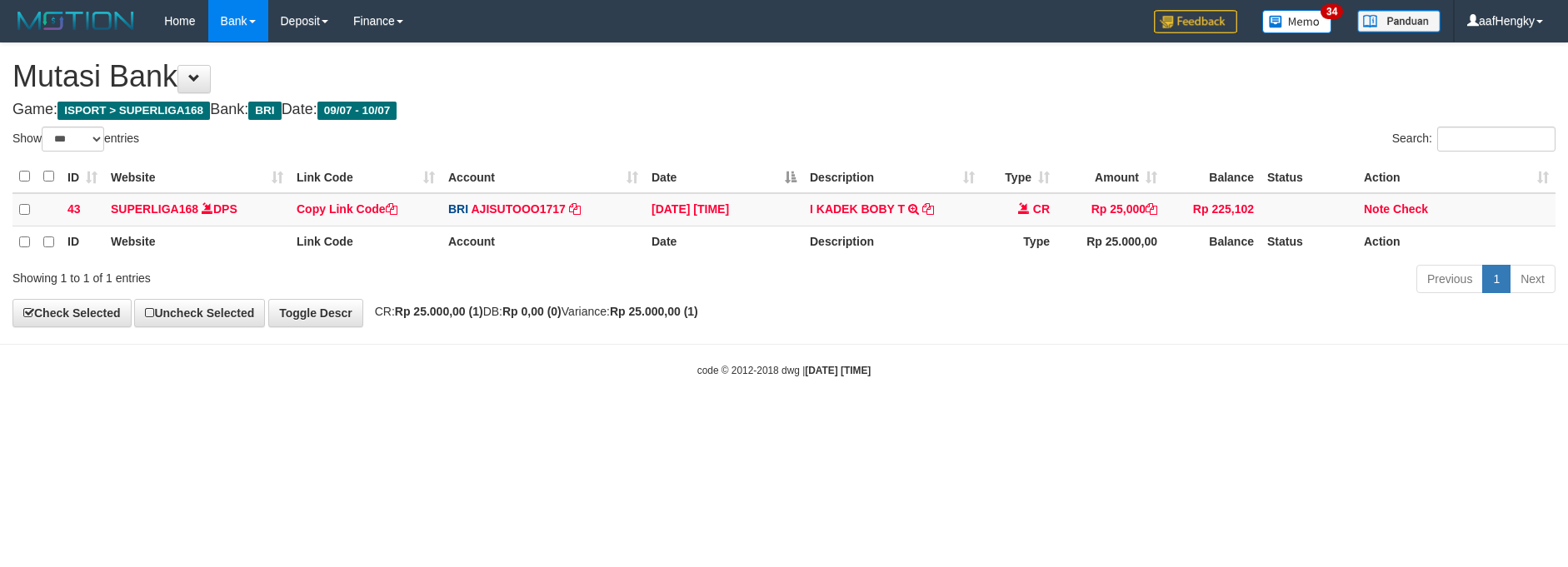 select on "***" 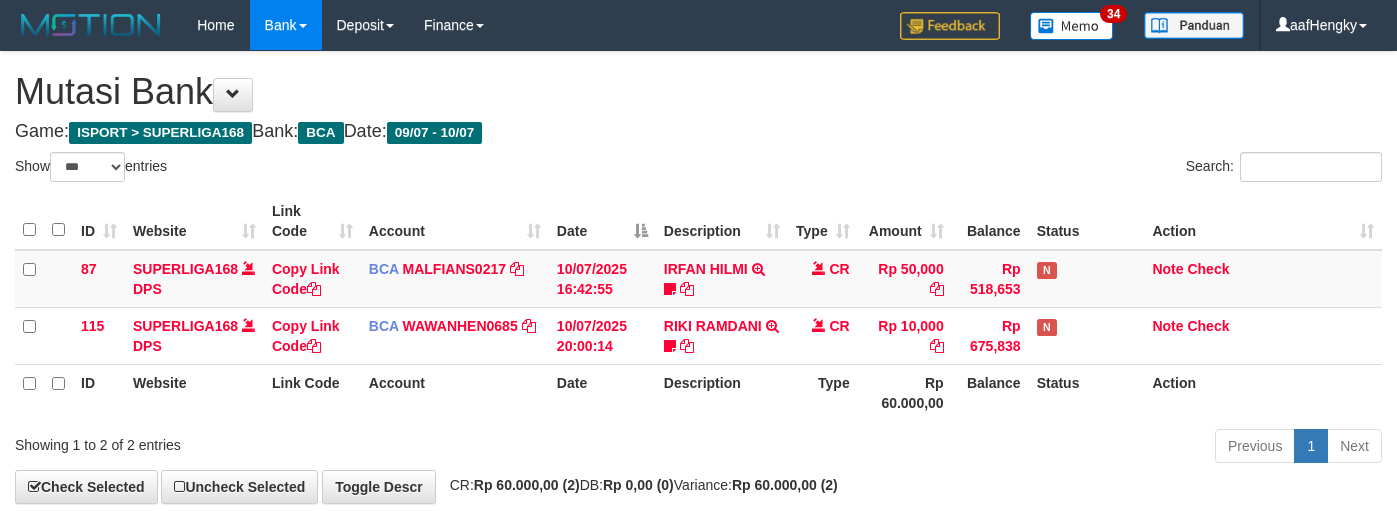 select on "***" 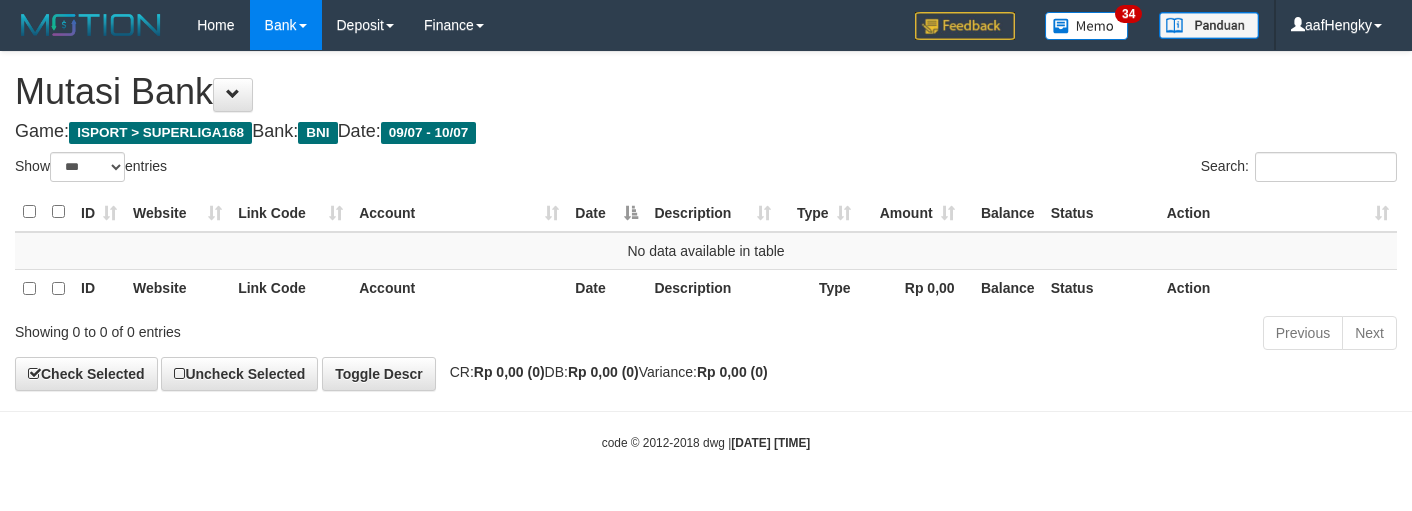 select on "***" 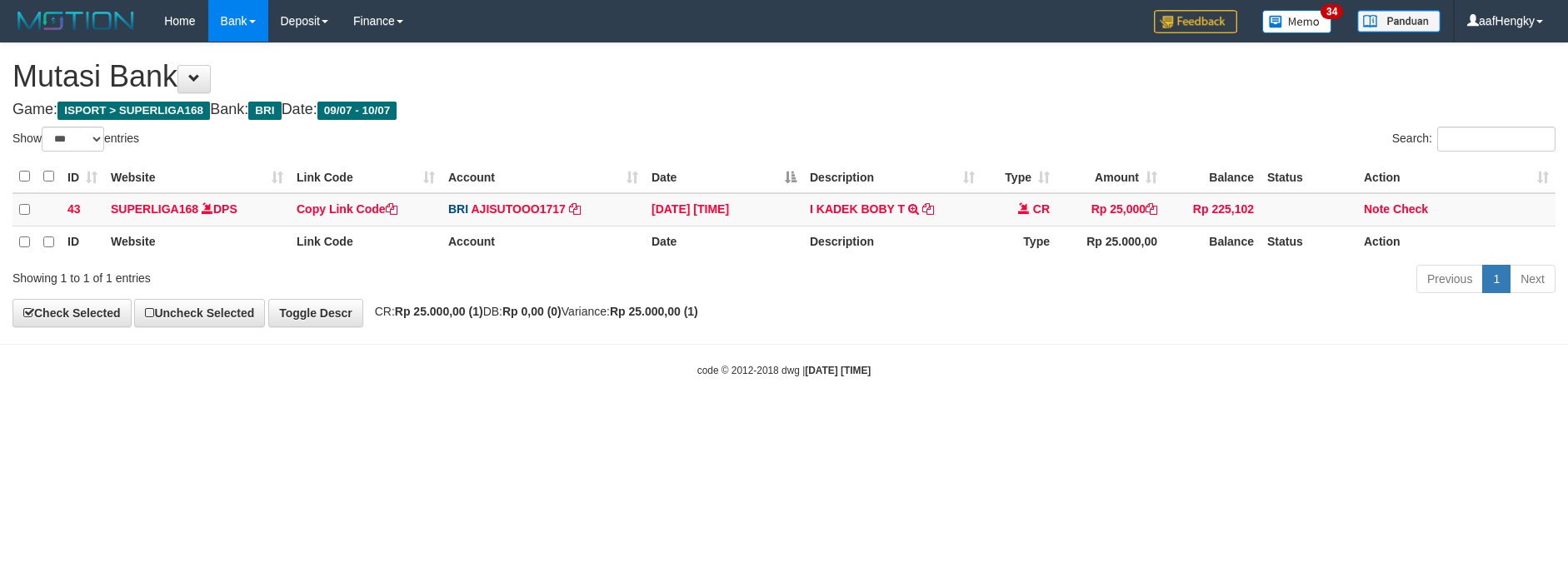 select on "***" 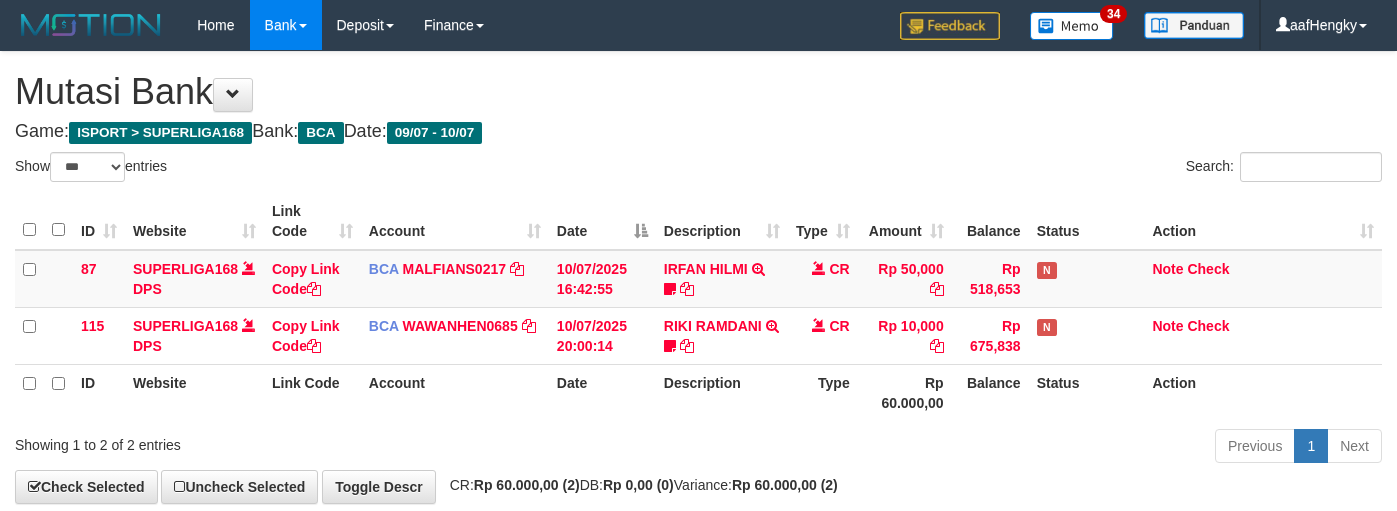 select on "***" 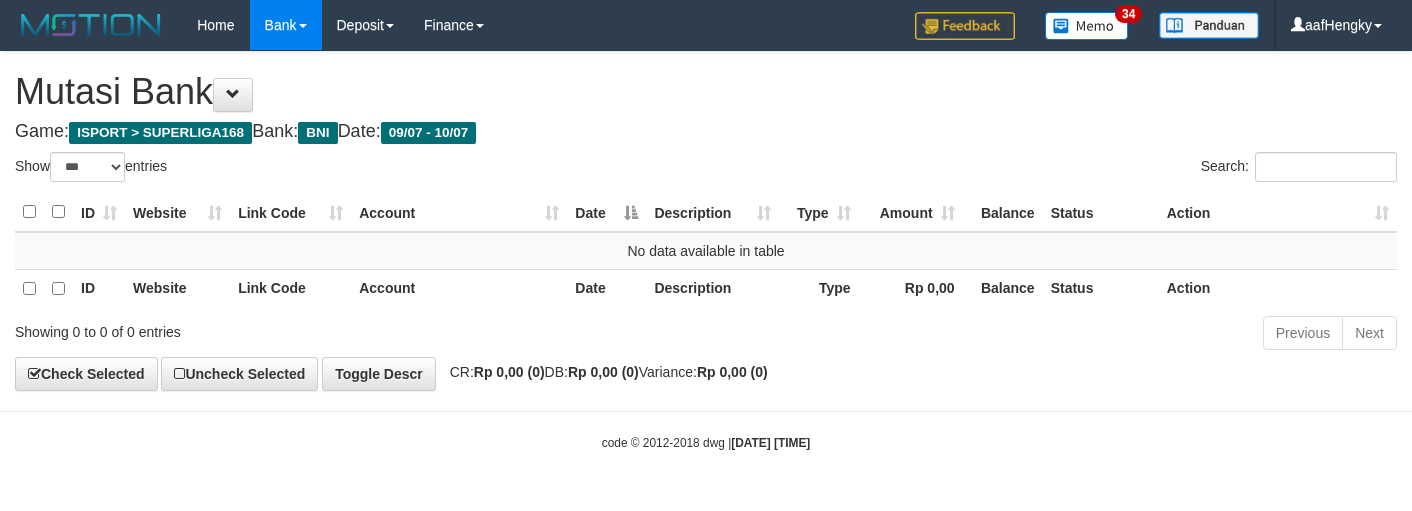 select on "***" 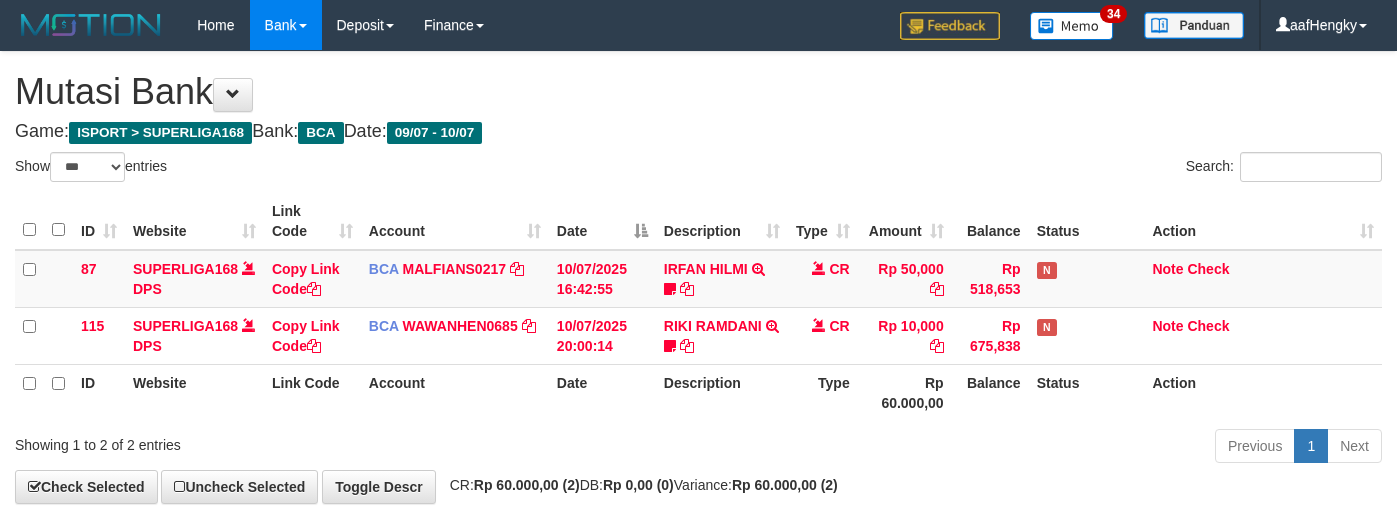 select on "***" 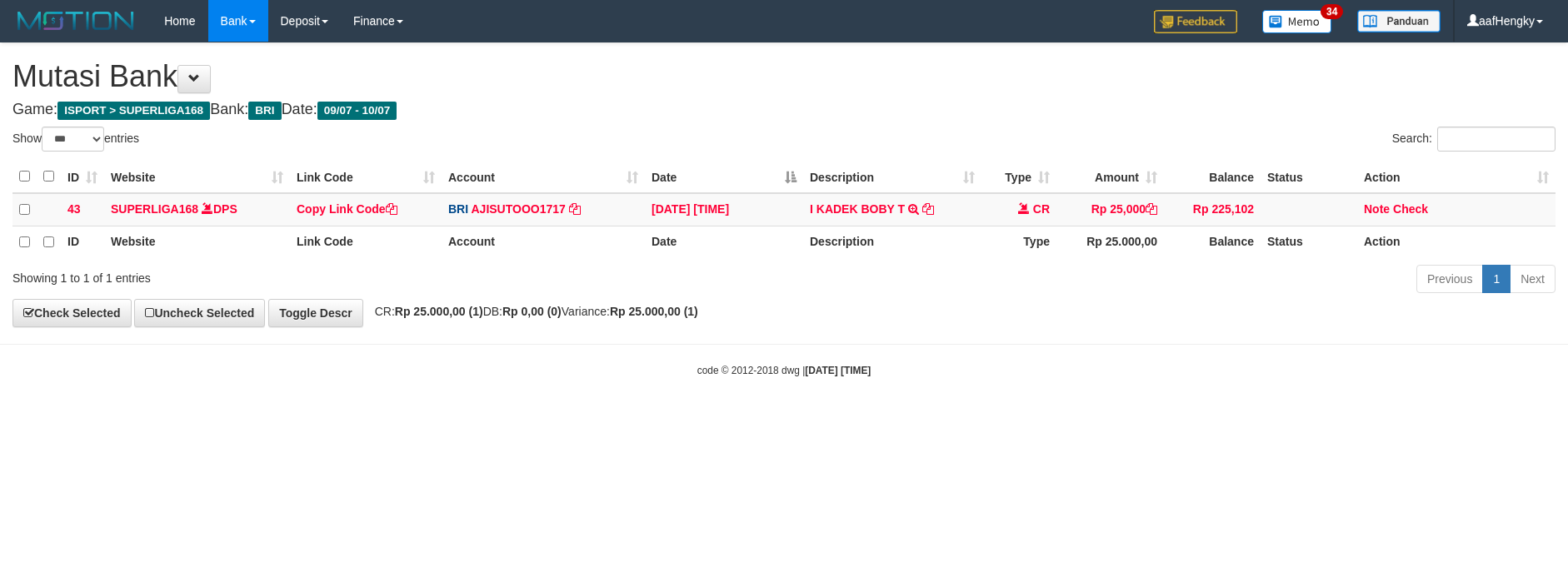 select on "***" 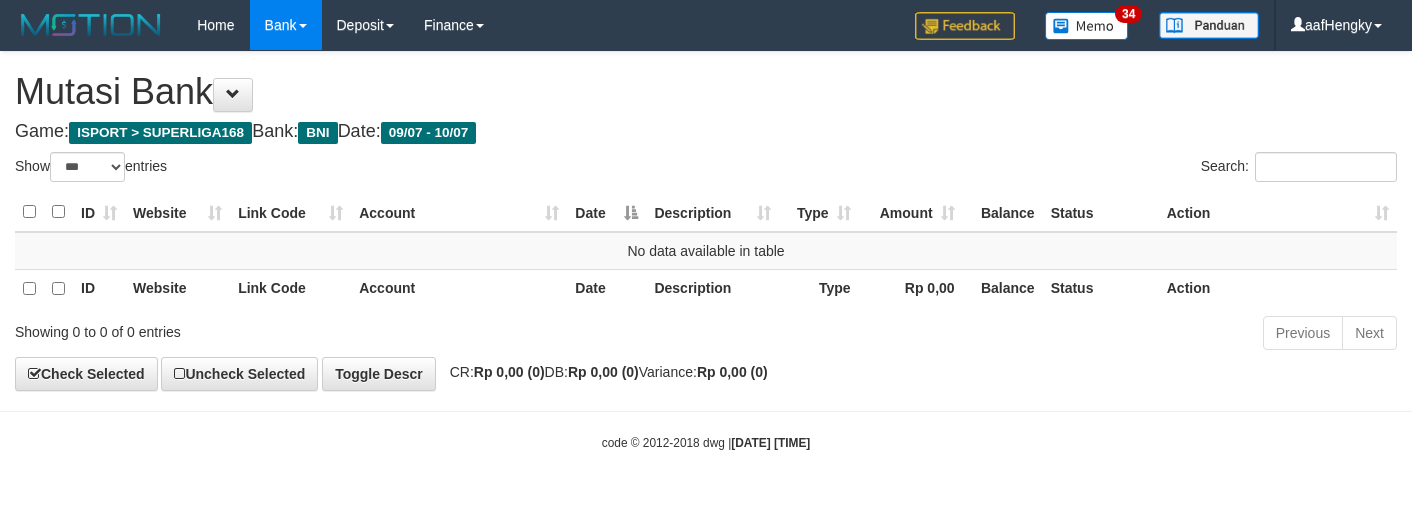 select on "***" 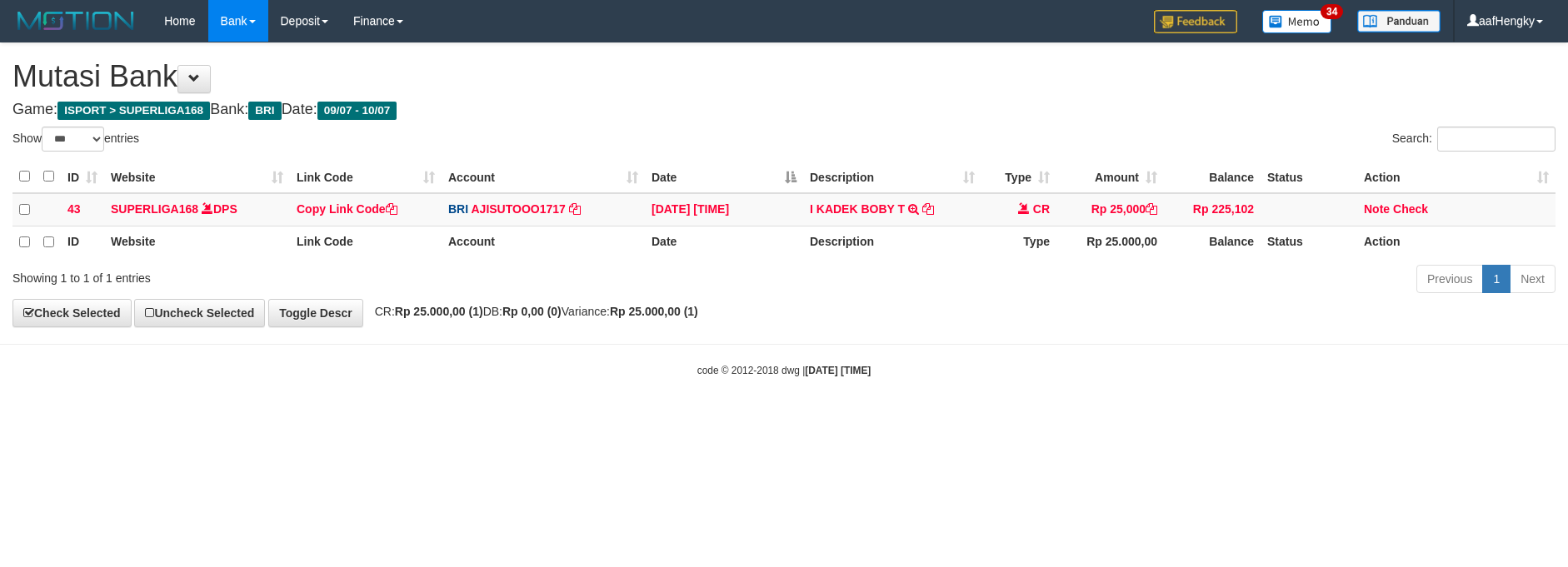 select on "***" 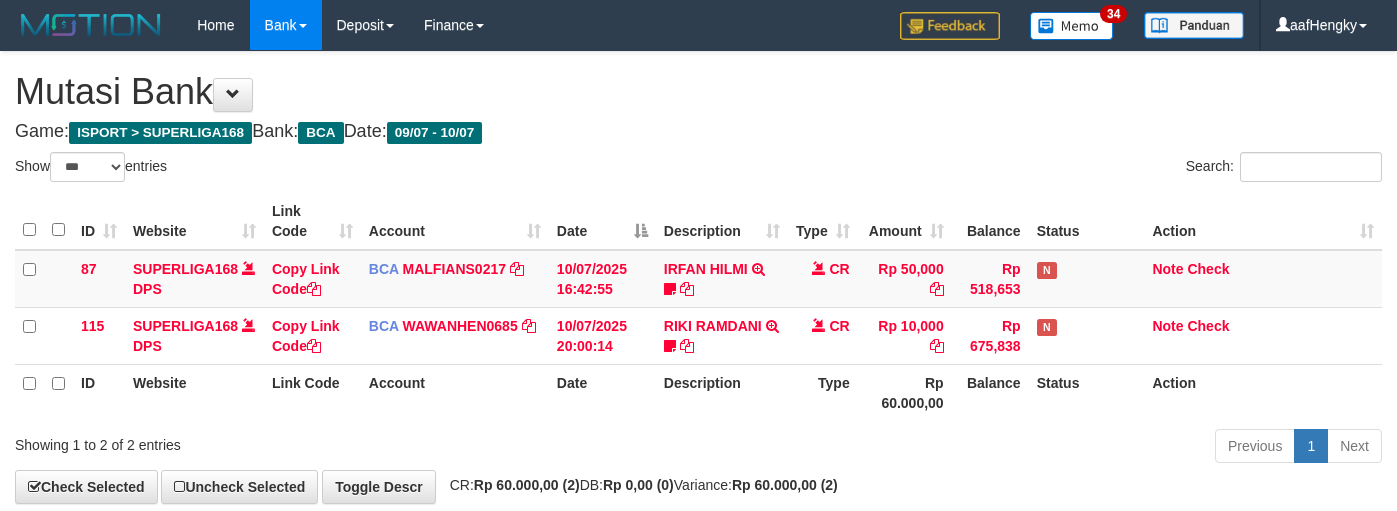 select on "***" 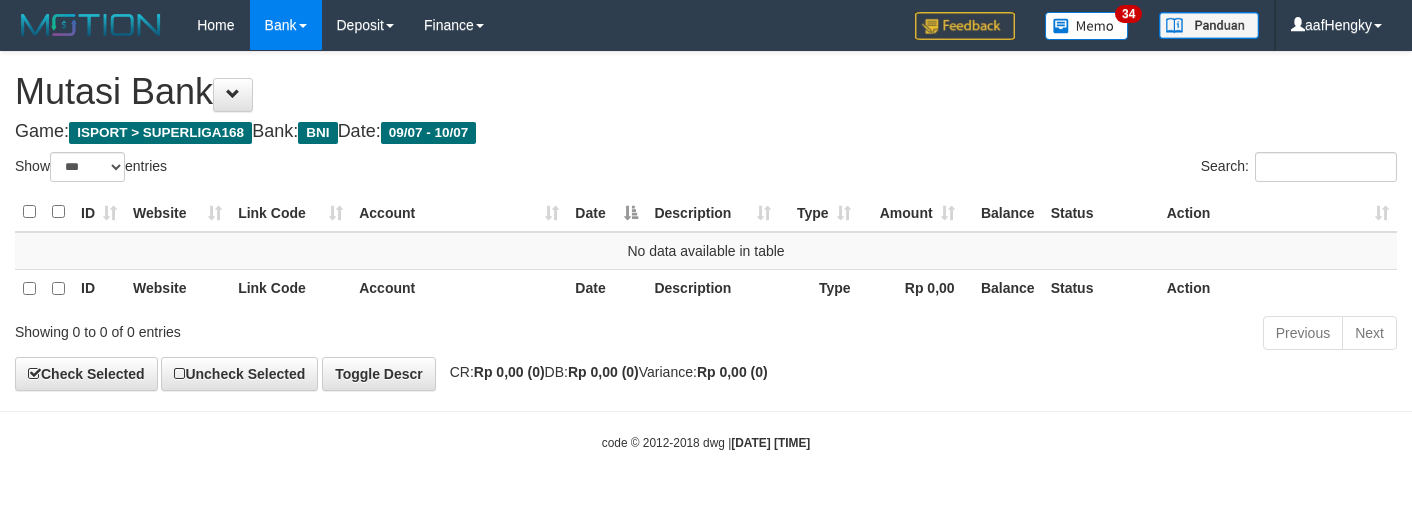 select on "***" 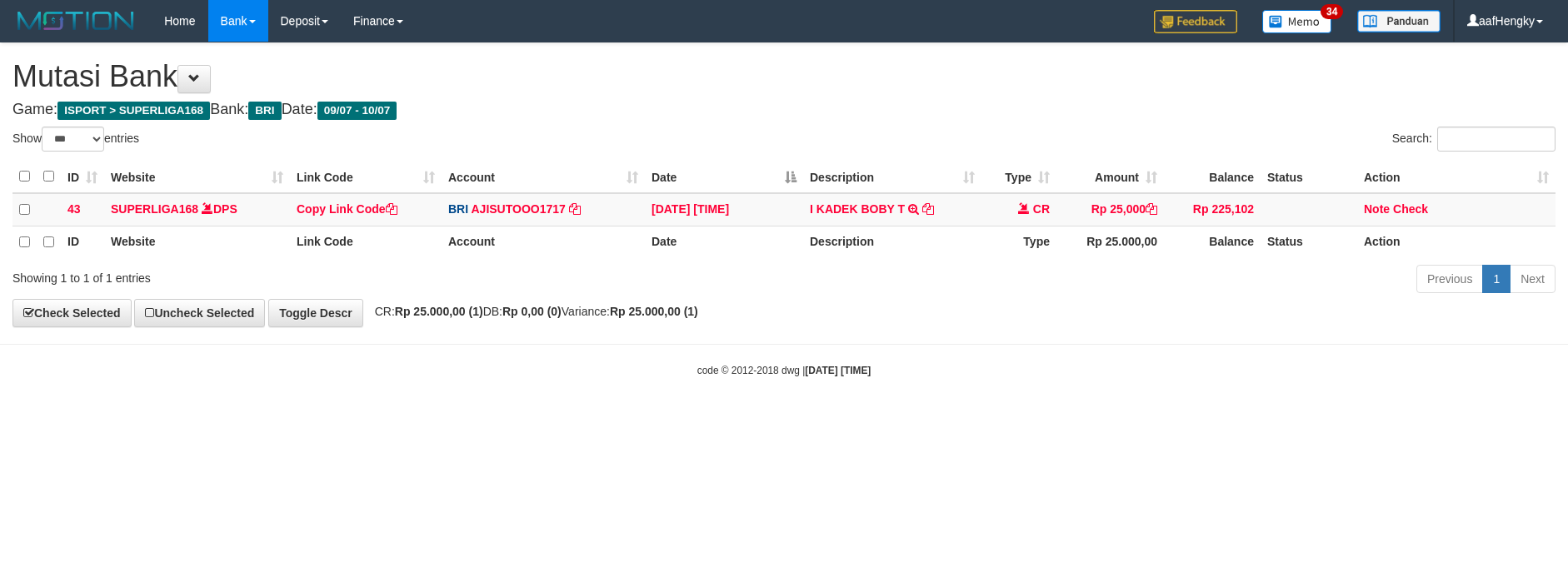 select on "***" 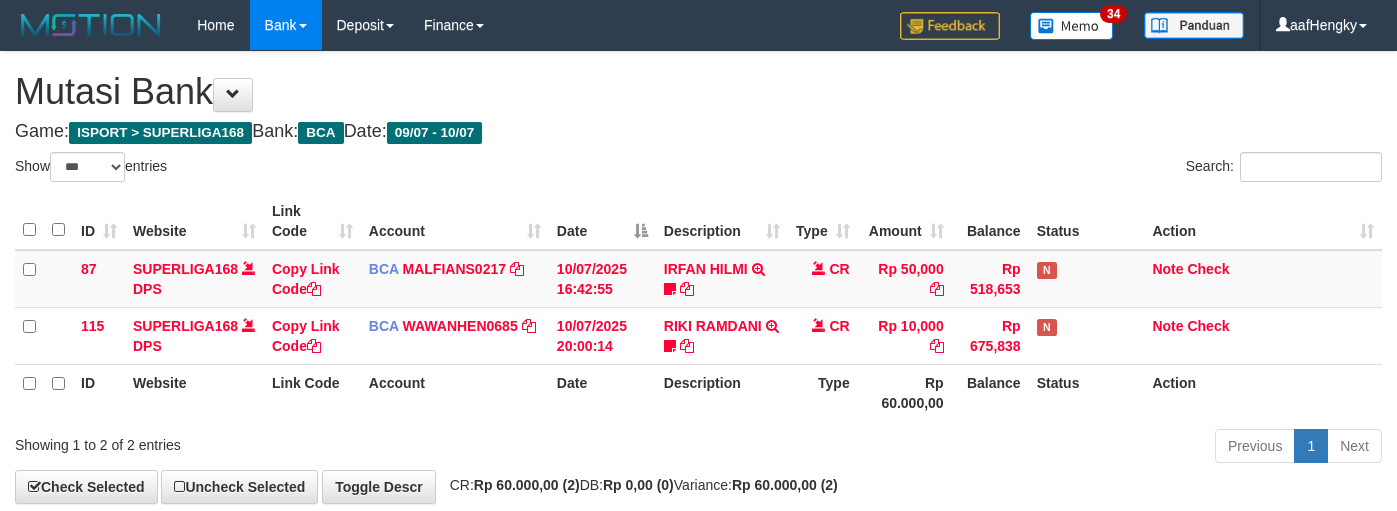 select on "***" 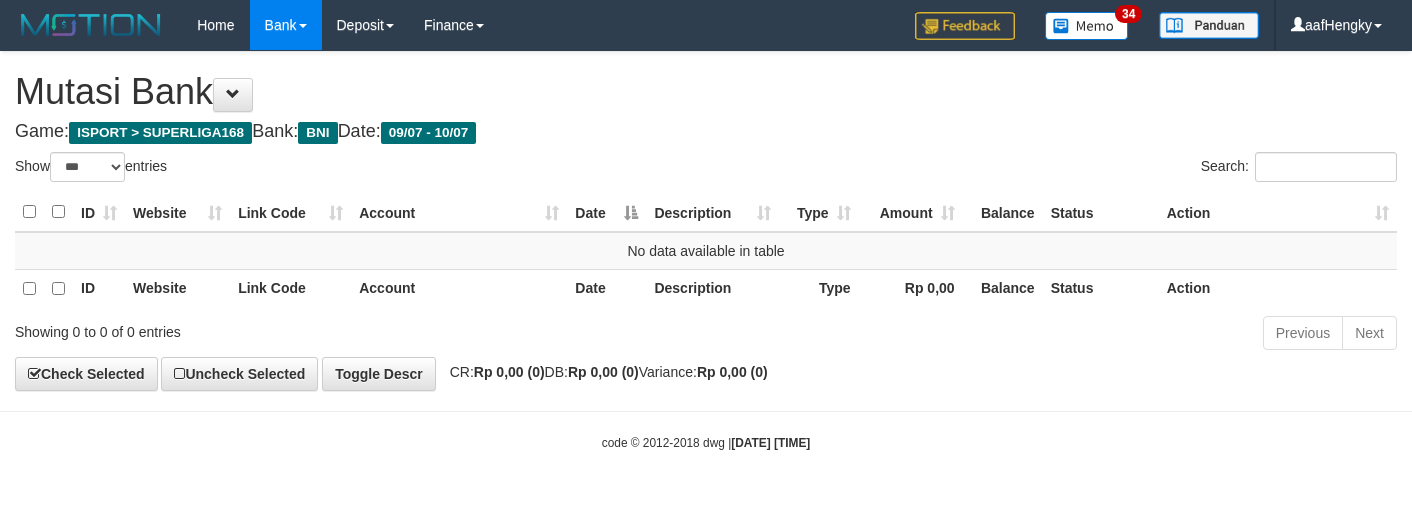 select on "***" 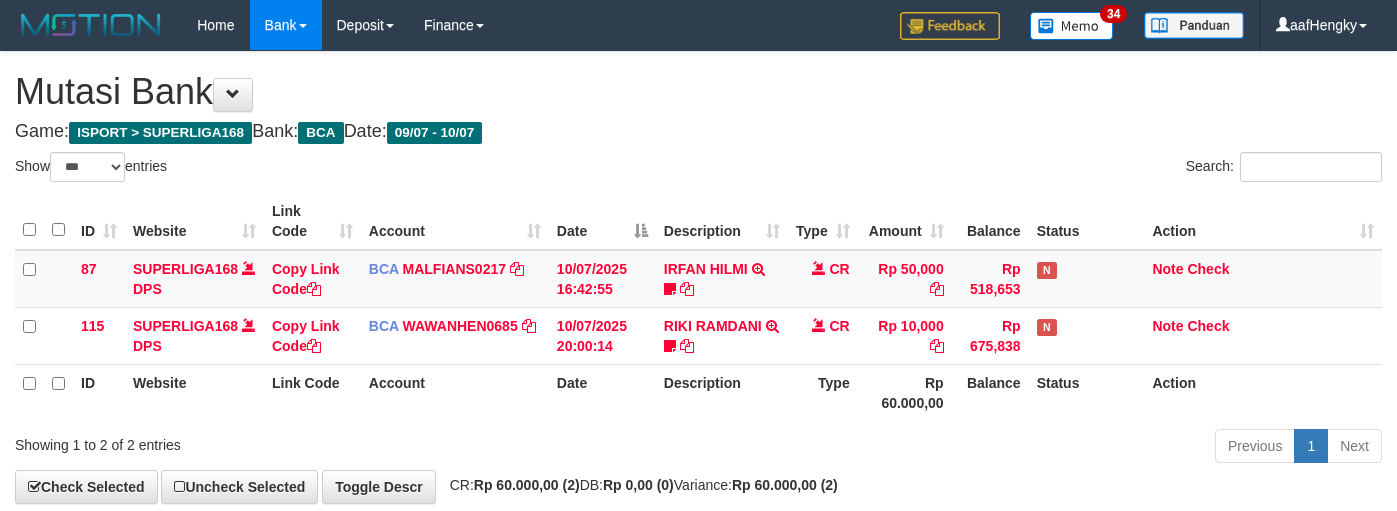 select on "***" 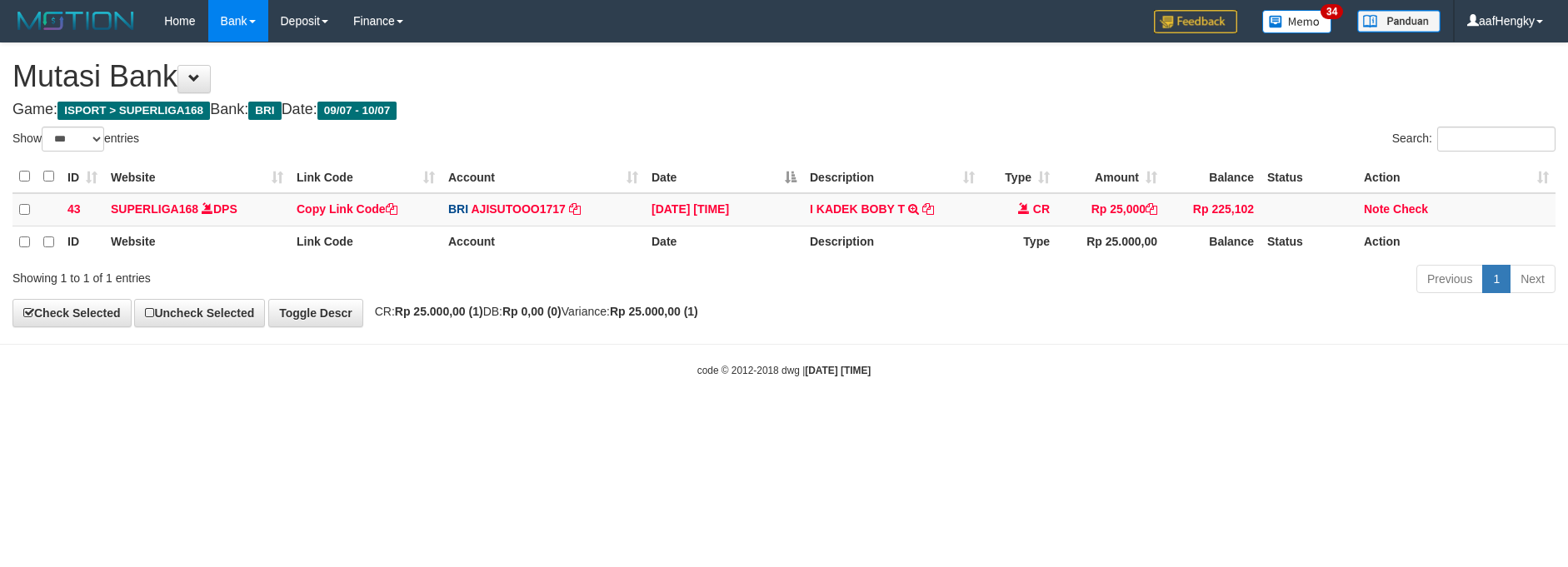 select on "***" 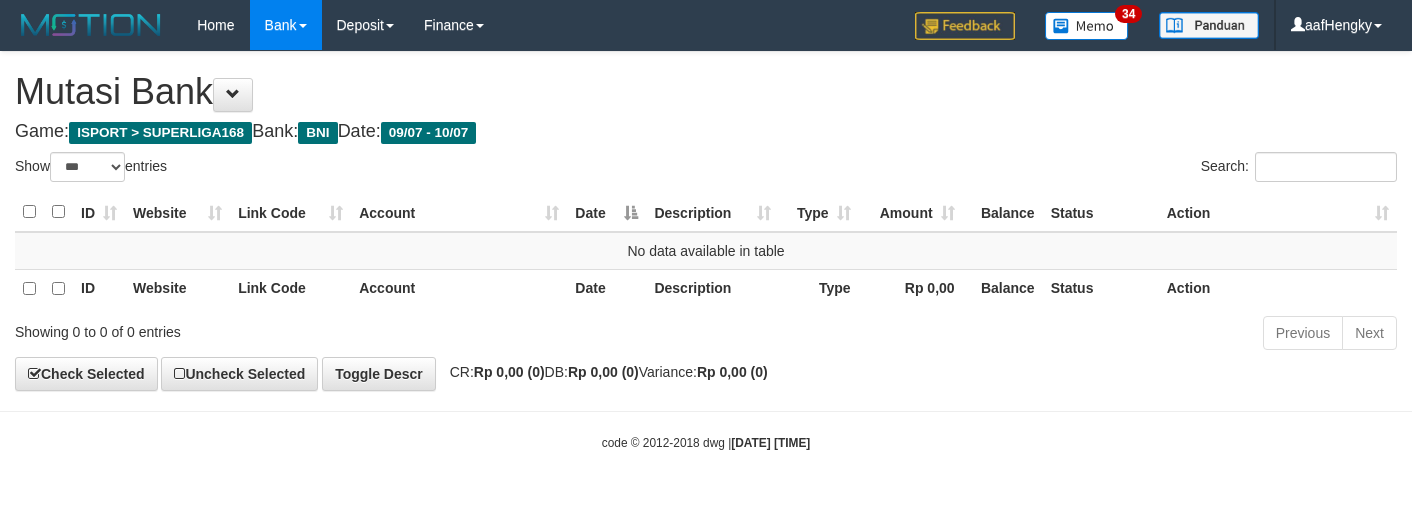select on "***" 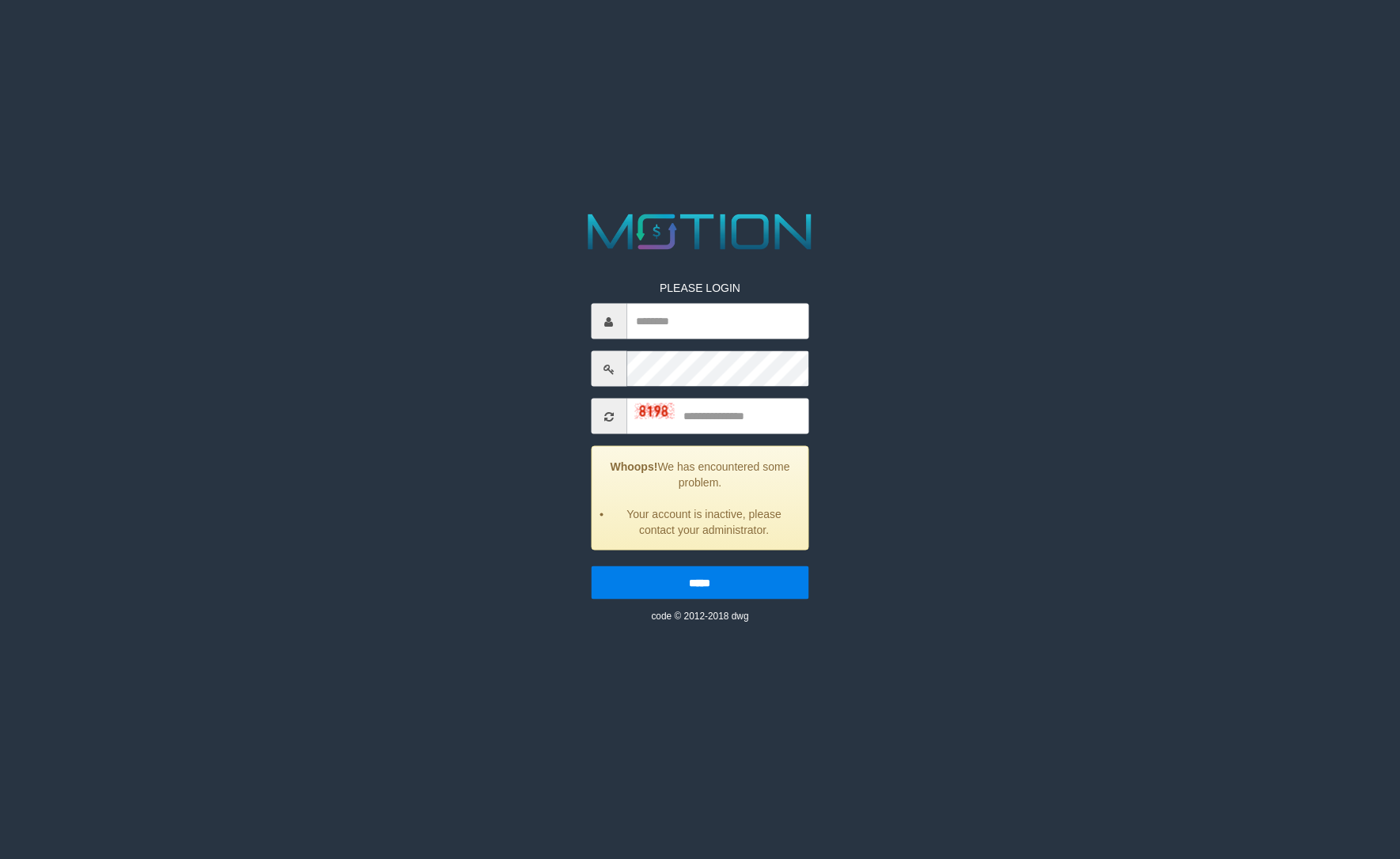scroll, scrollTop: 0, scrollLeft: 0, axis: both 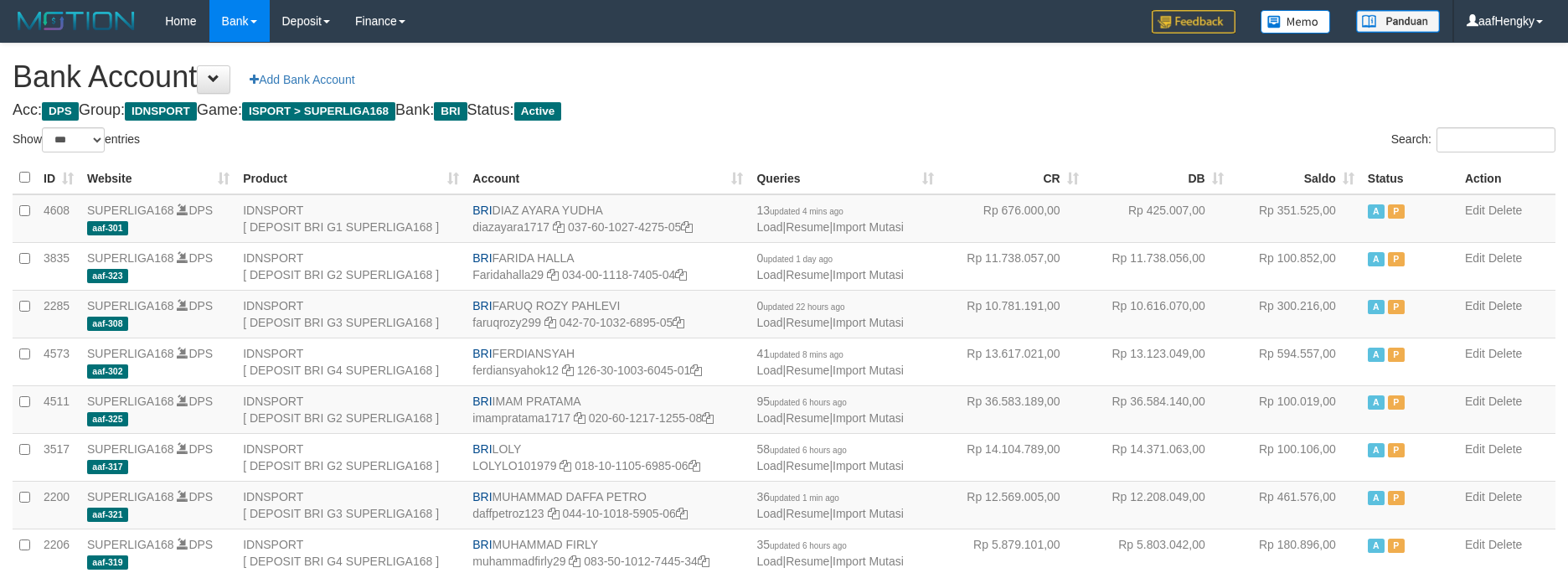 select on "***" 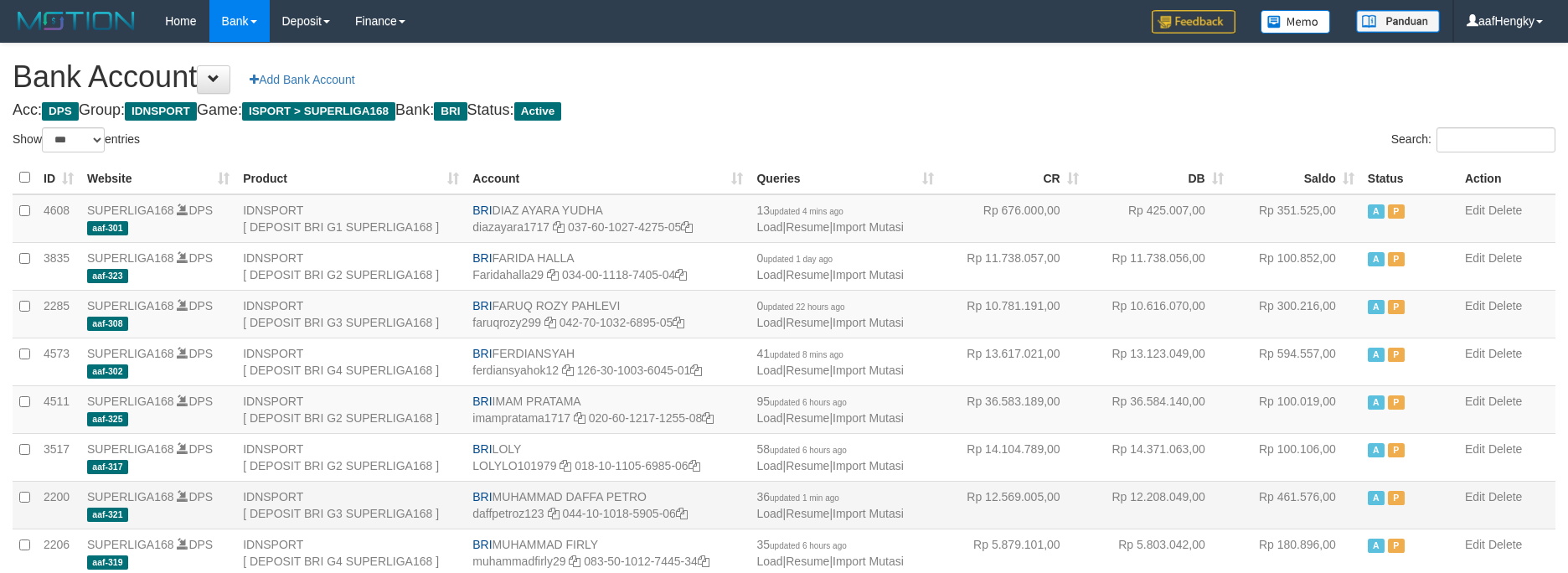 scroll, scrollTop: 355, scrollLeft: 0, axis: vertical 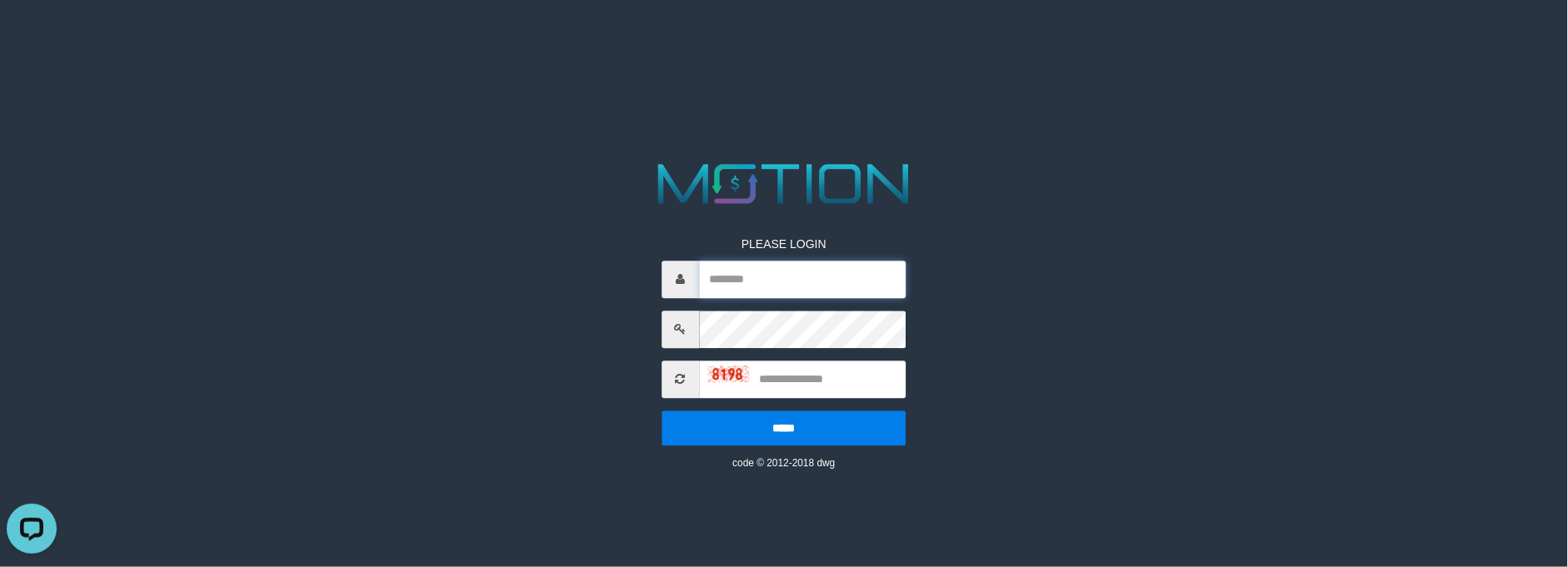 type on "*********" 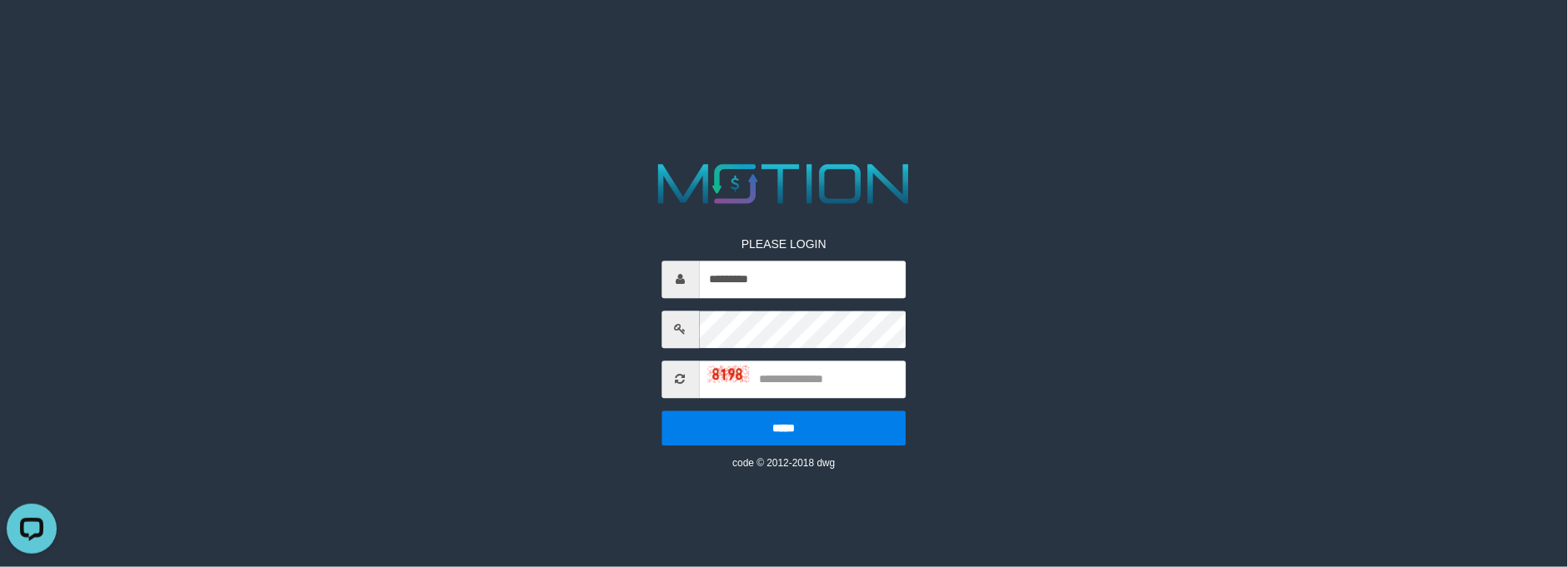 click on "PLEASE LOGIN
*********
*****
code © 2012-2018 dwg" at bounding box center (784, 21) 